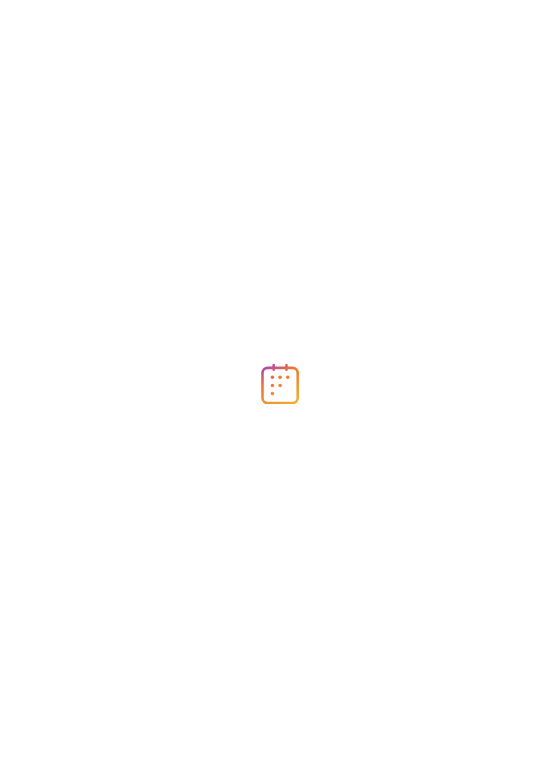 scroll, scrollTop: 0, scrollLeft: 0, axis: both 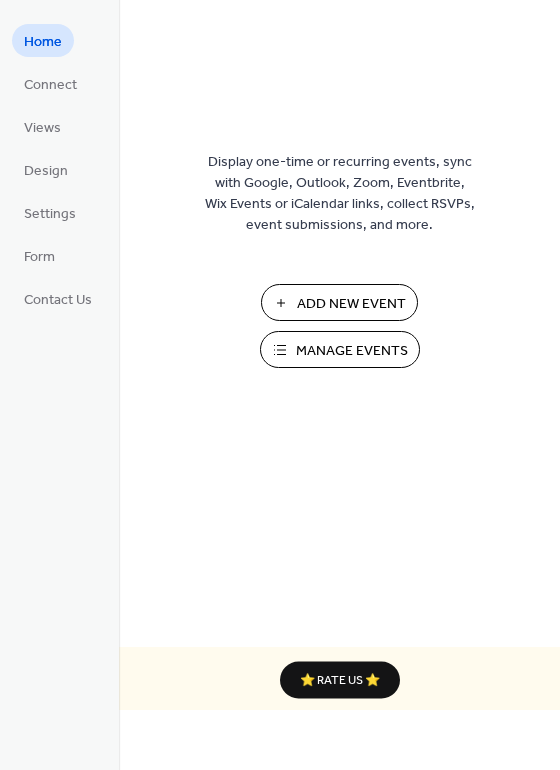 click on "Add New Event" at bounding box center [351, 304] 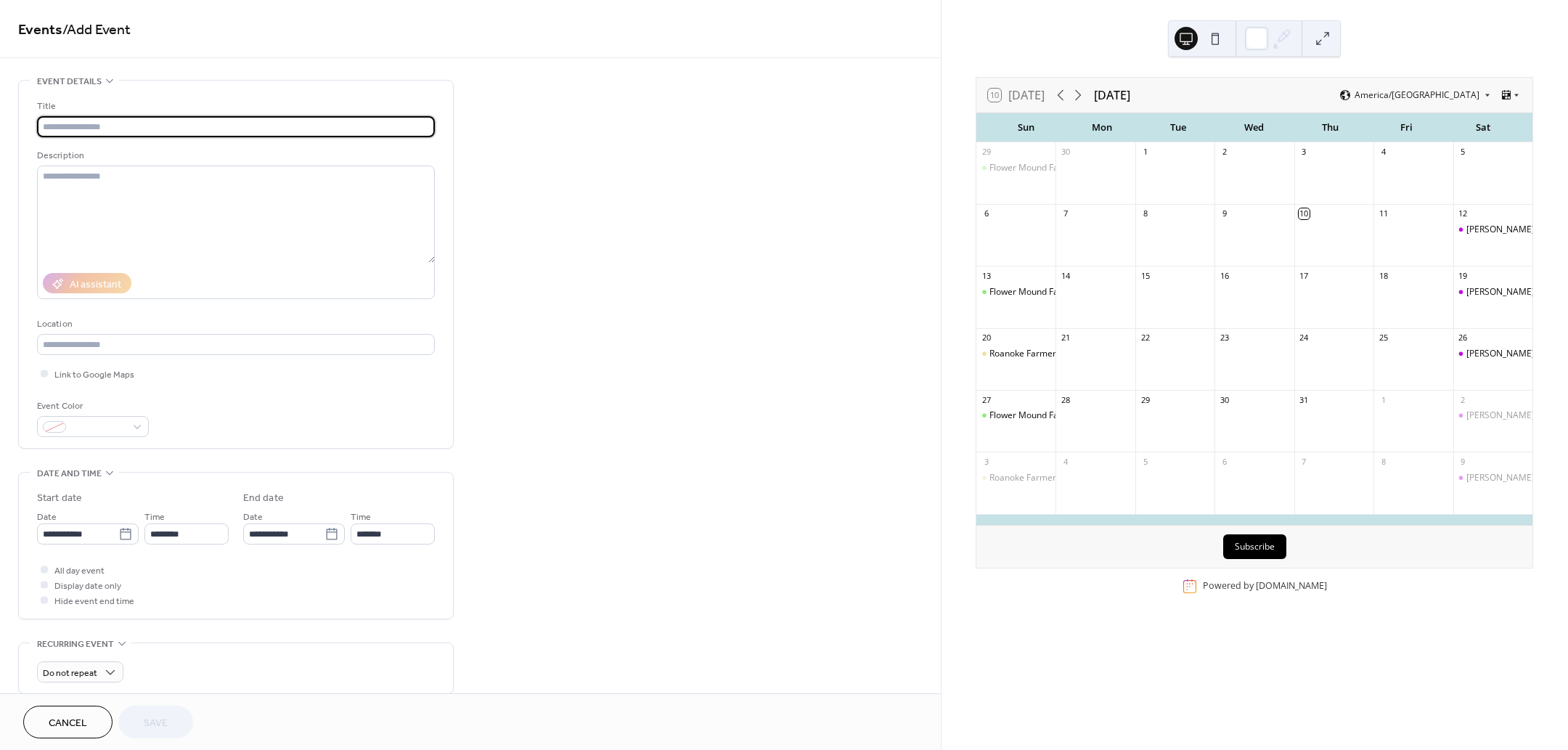 scroll, scrollTop: 0, scrollLeft: 0, axis: both 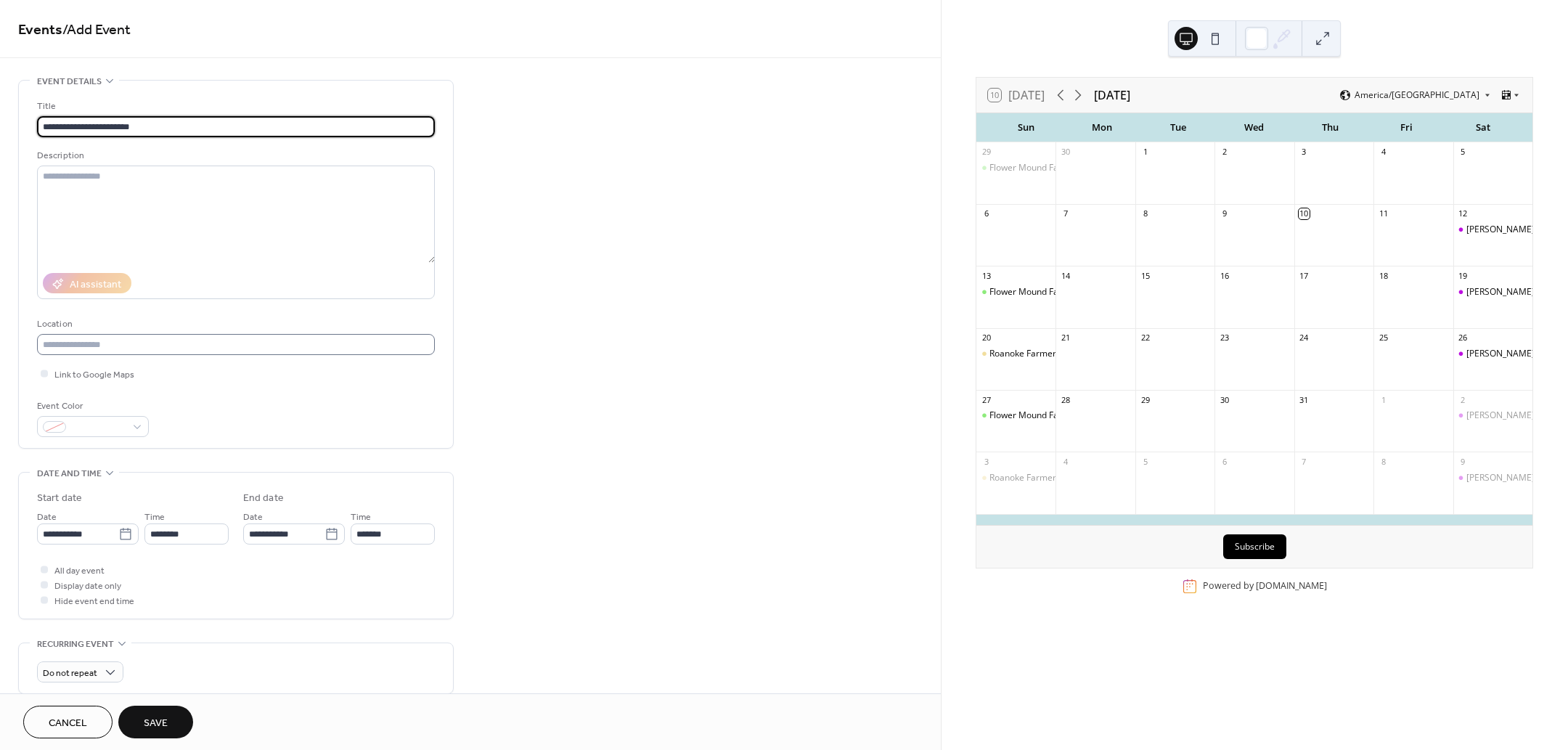 type on "**********" 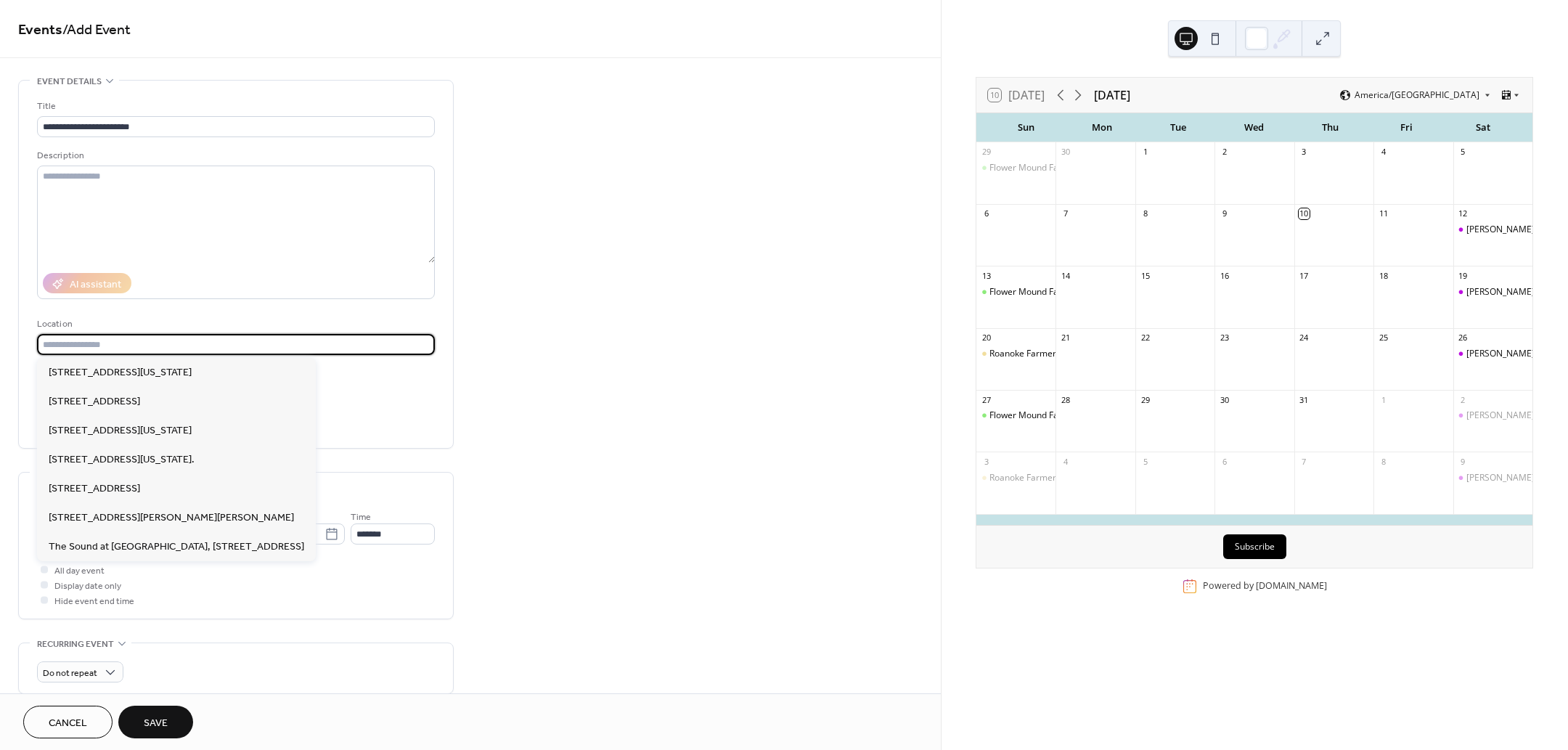 click at bounding box center [236, 344] 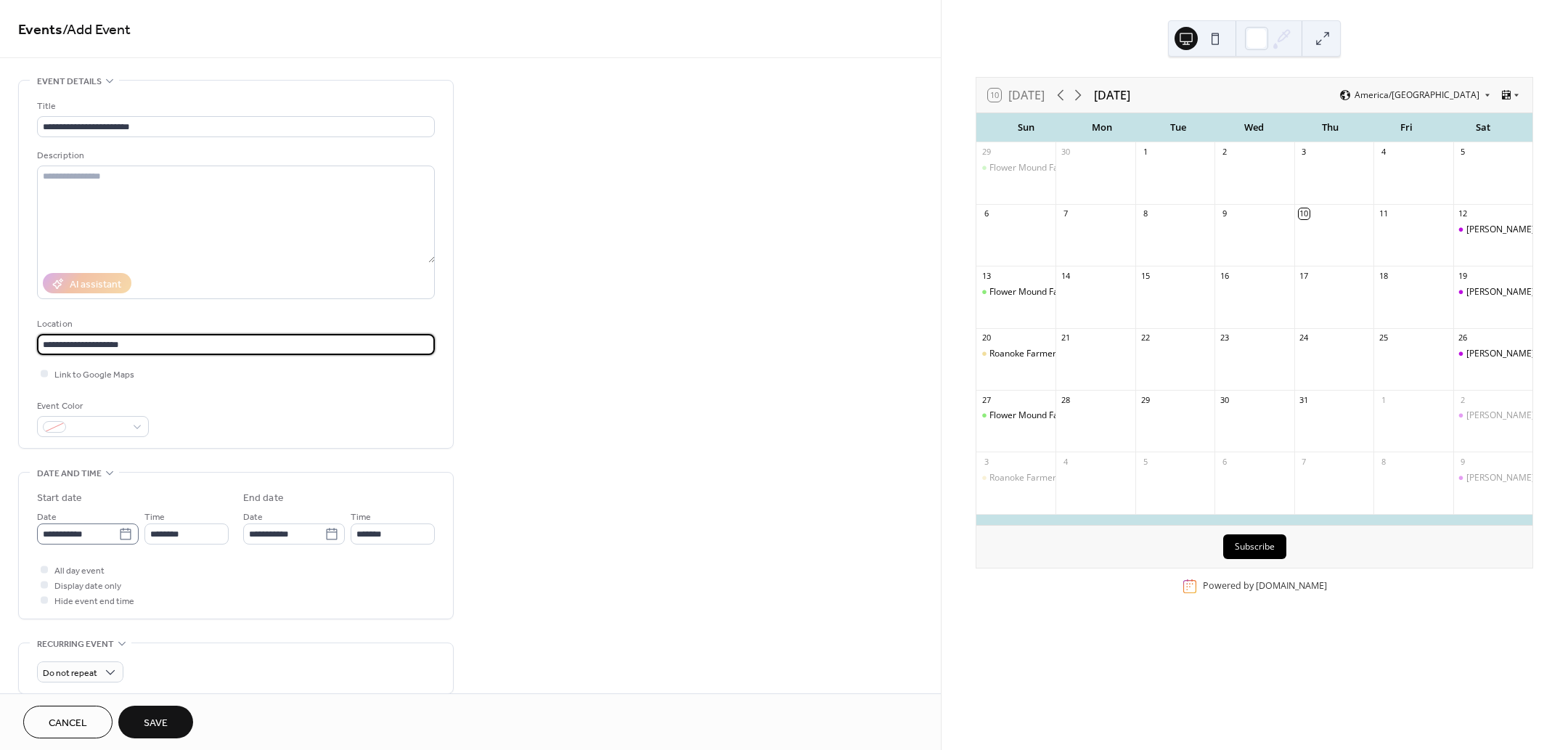 type on "**********" 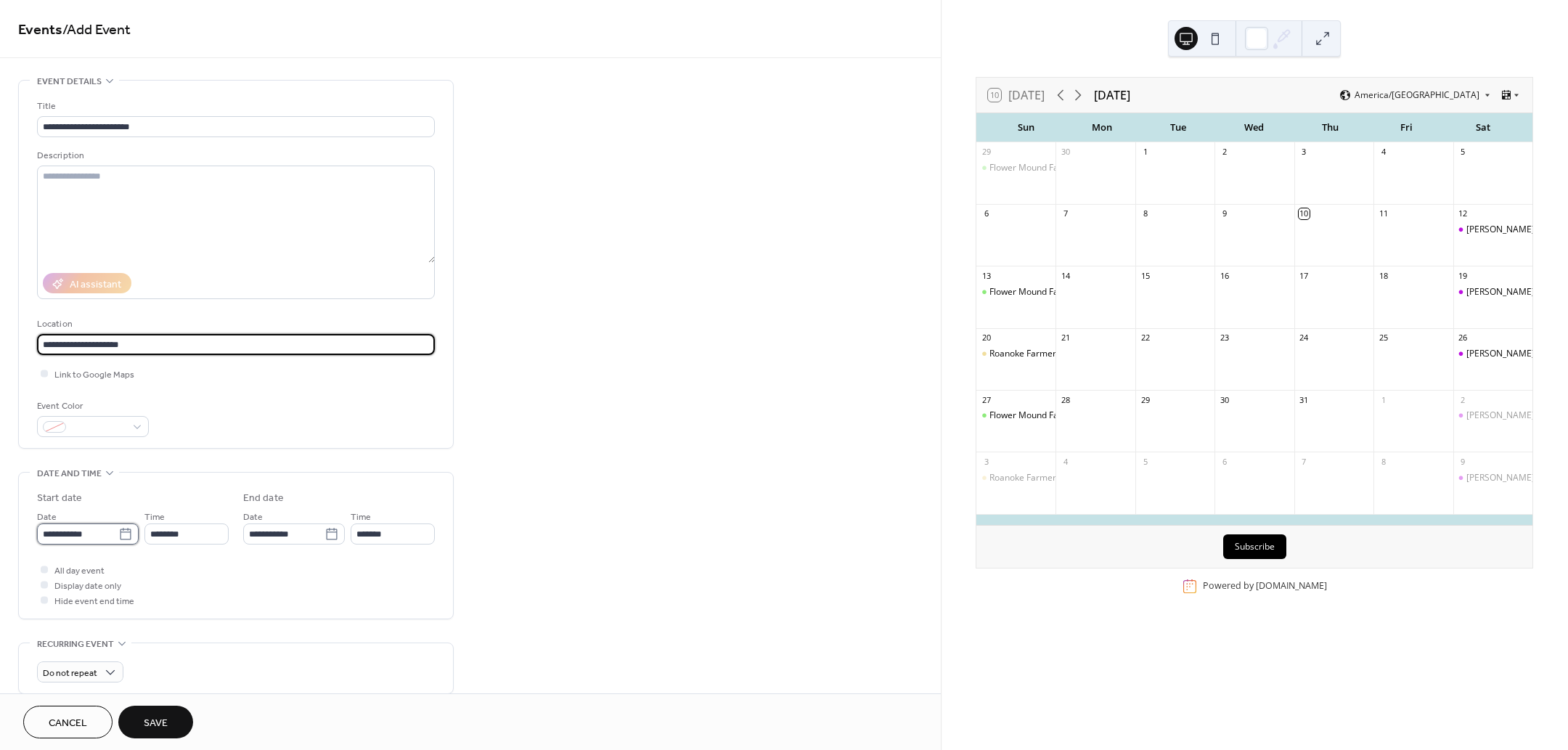 click on "**********" at bounding box center [78, 534] 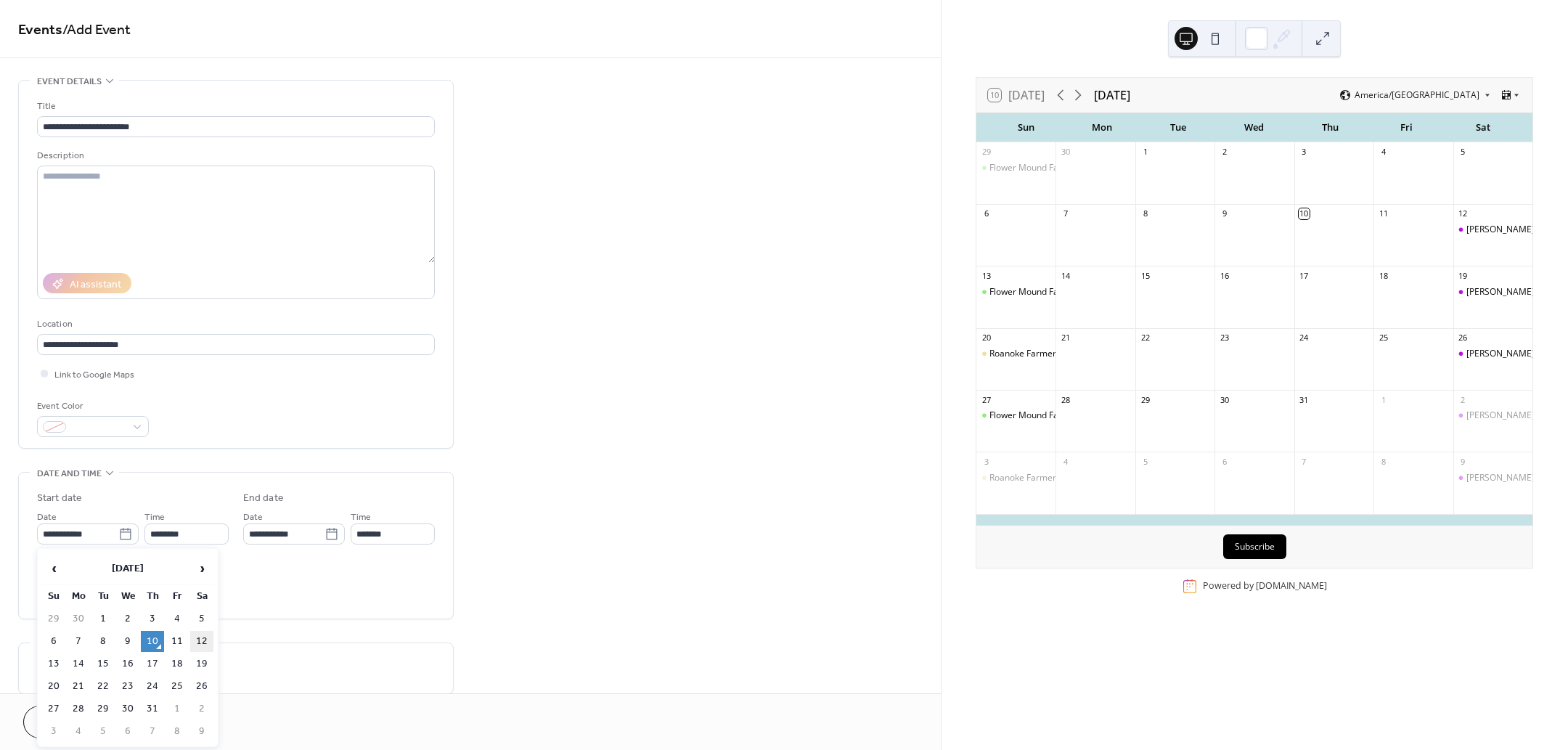 click on "12" at bounding box center (202, 641) 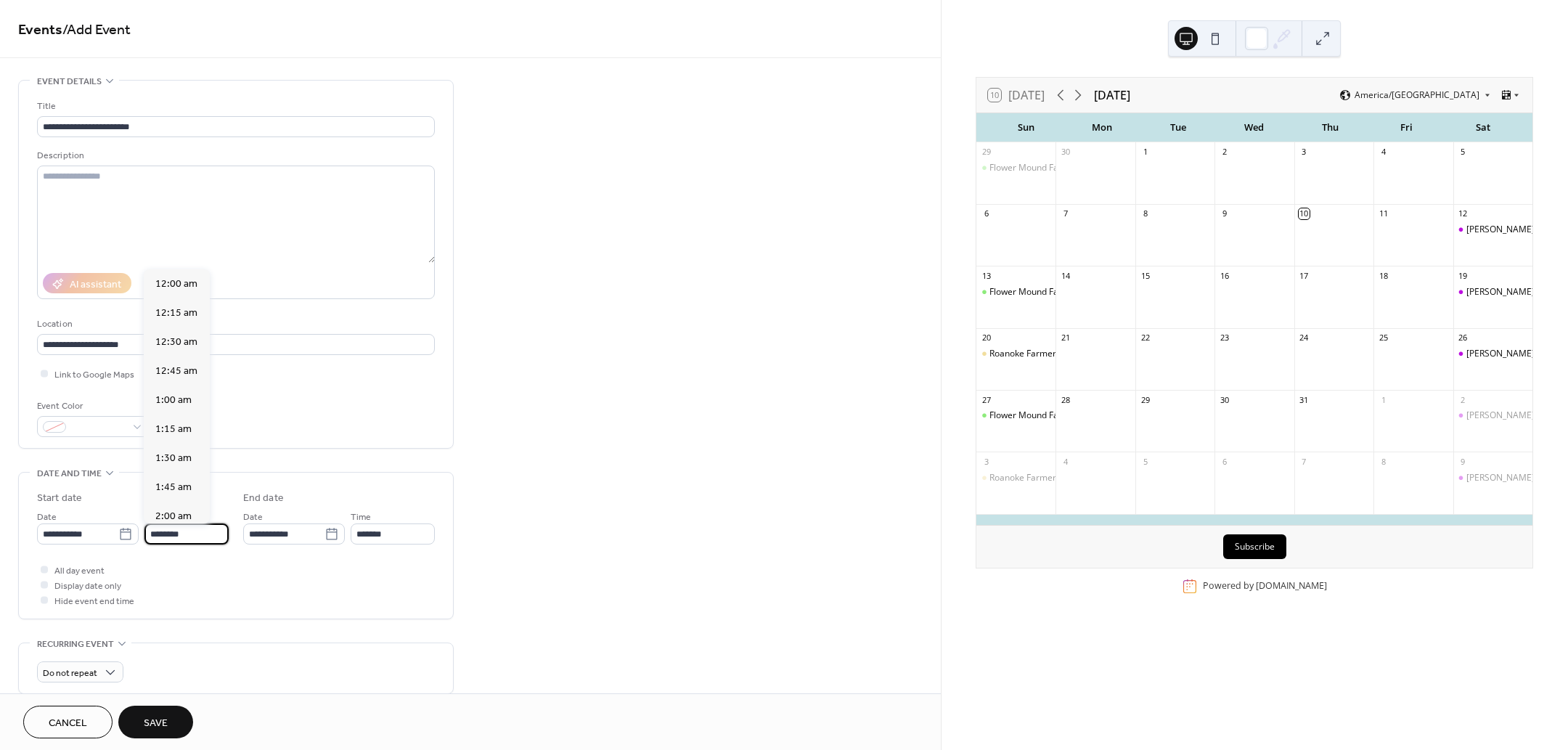 click on "********" at bounding box center [187, 534] 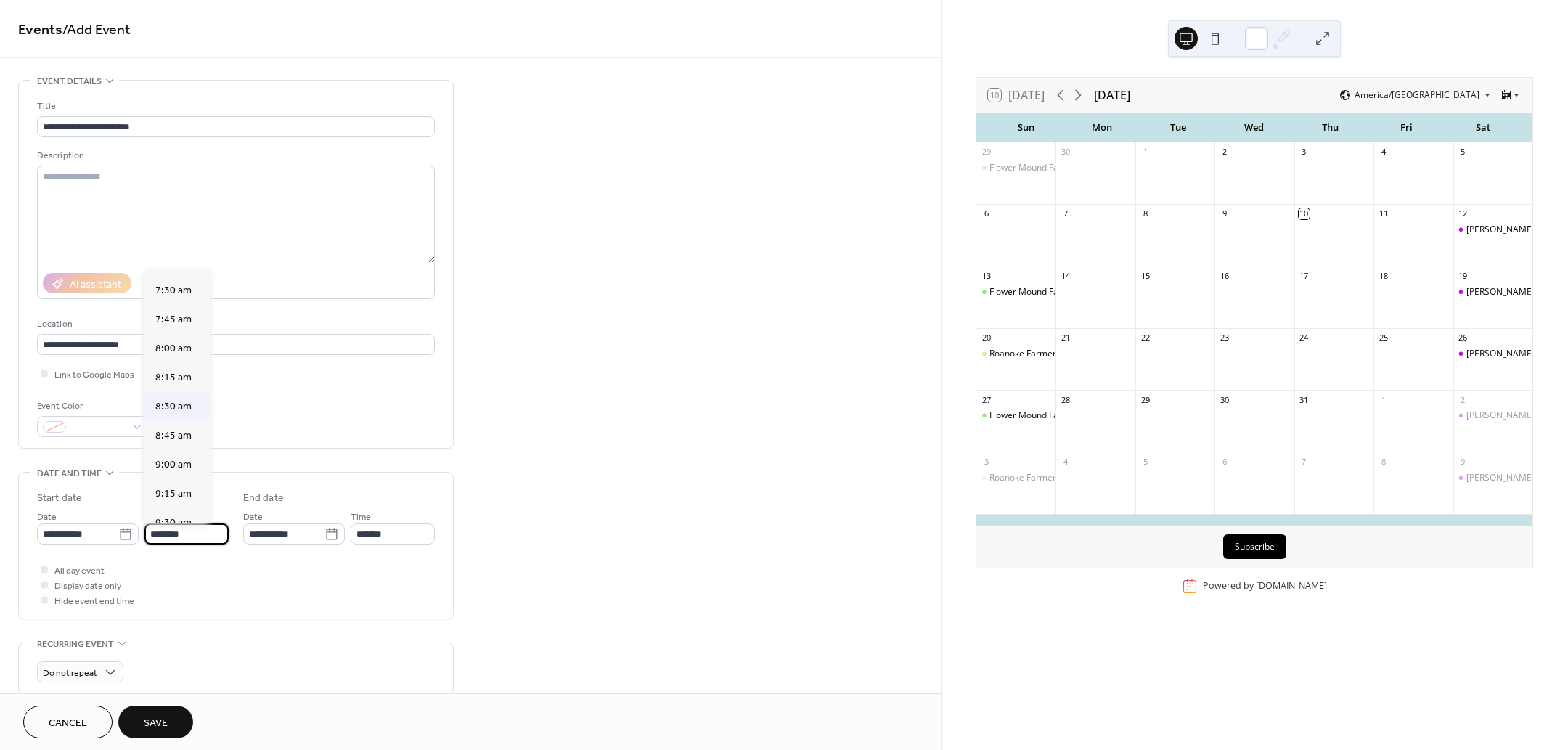 scroll, scrollTop: 875, scrollLeft: 0, axis: vertical 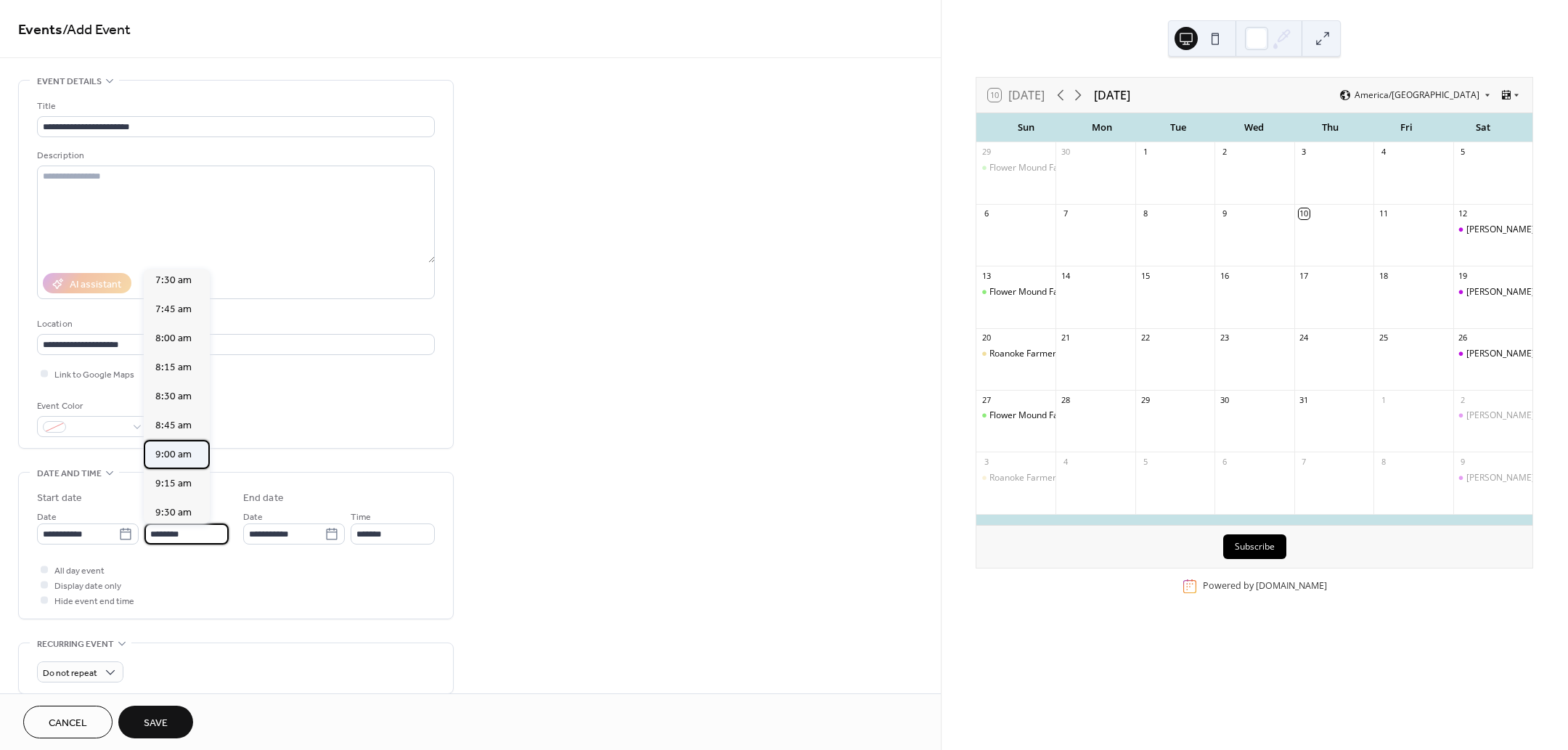 click on "9:00 am" at bounding box center (173, 455) 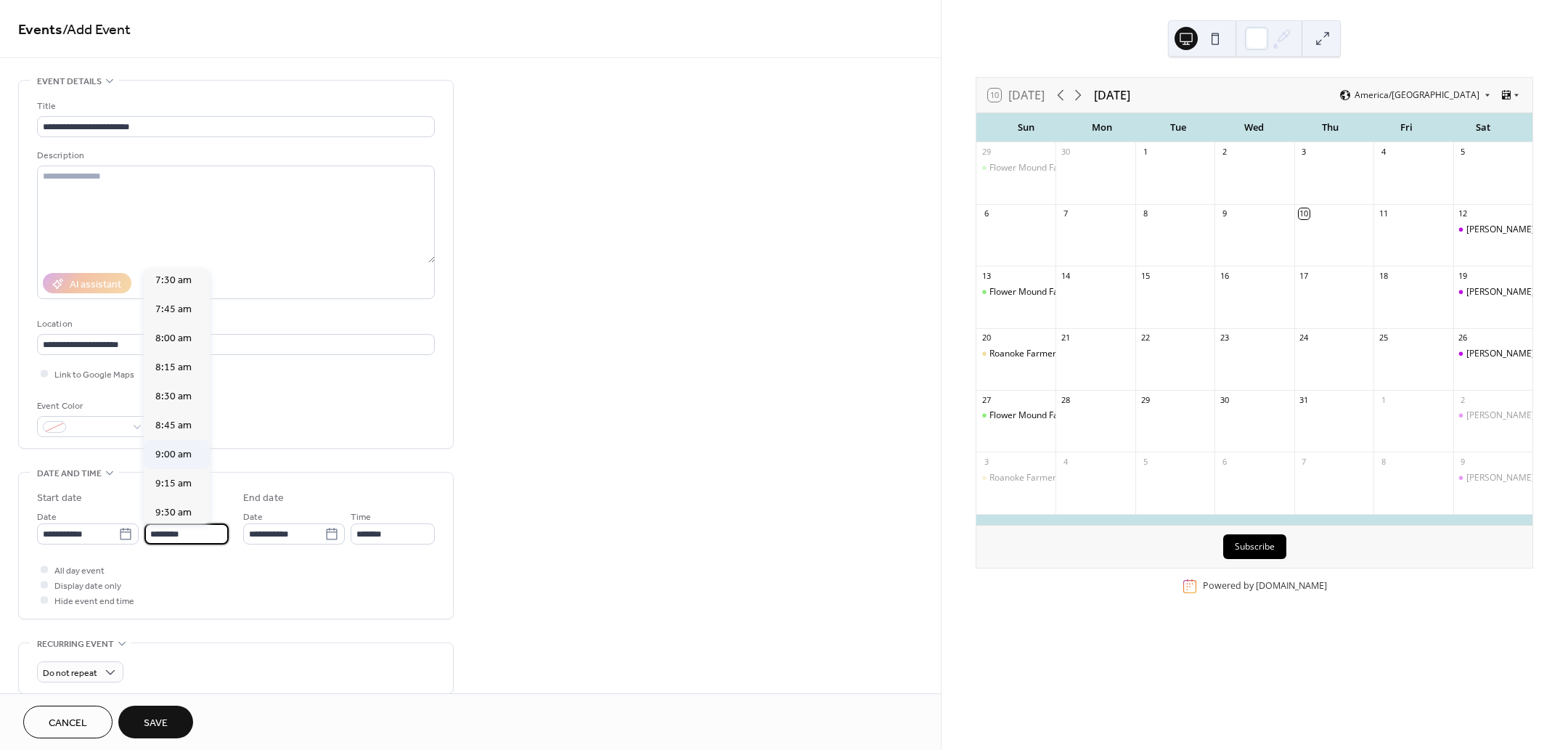 type on "*******" 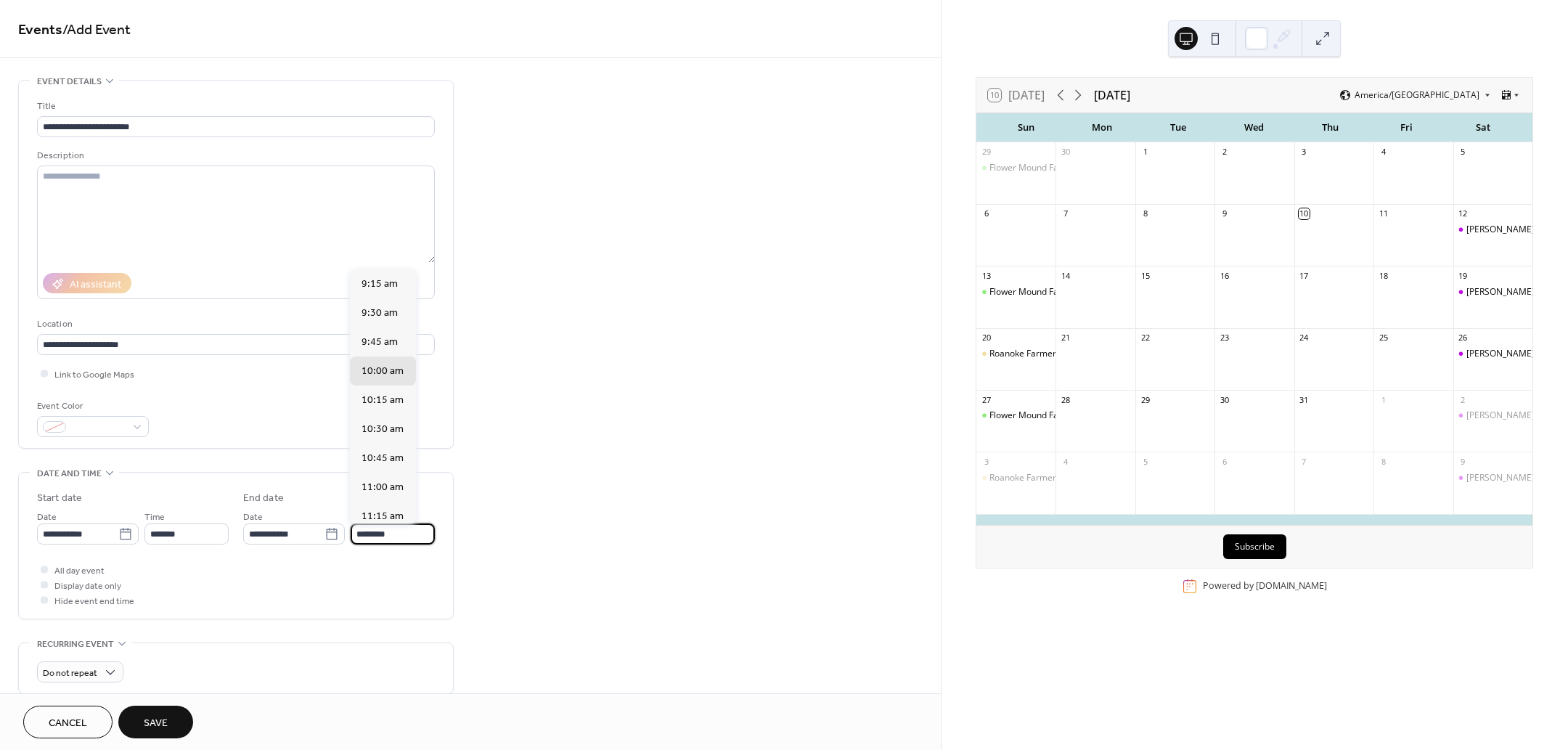 click on "********" at bounding box center [393, 534] 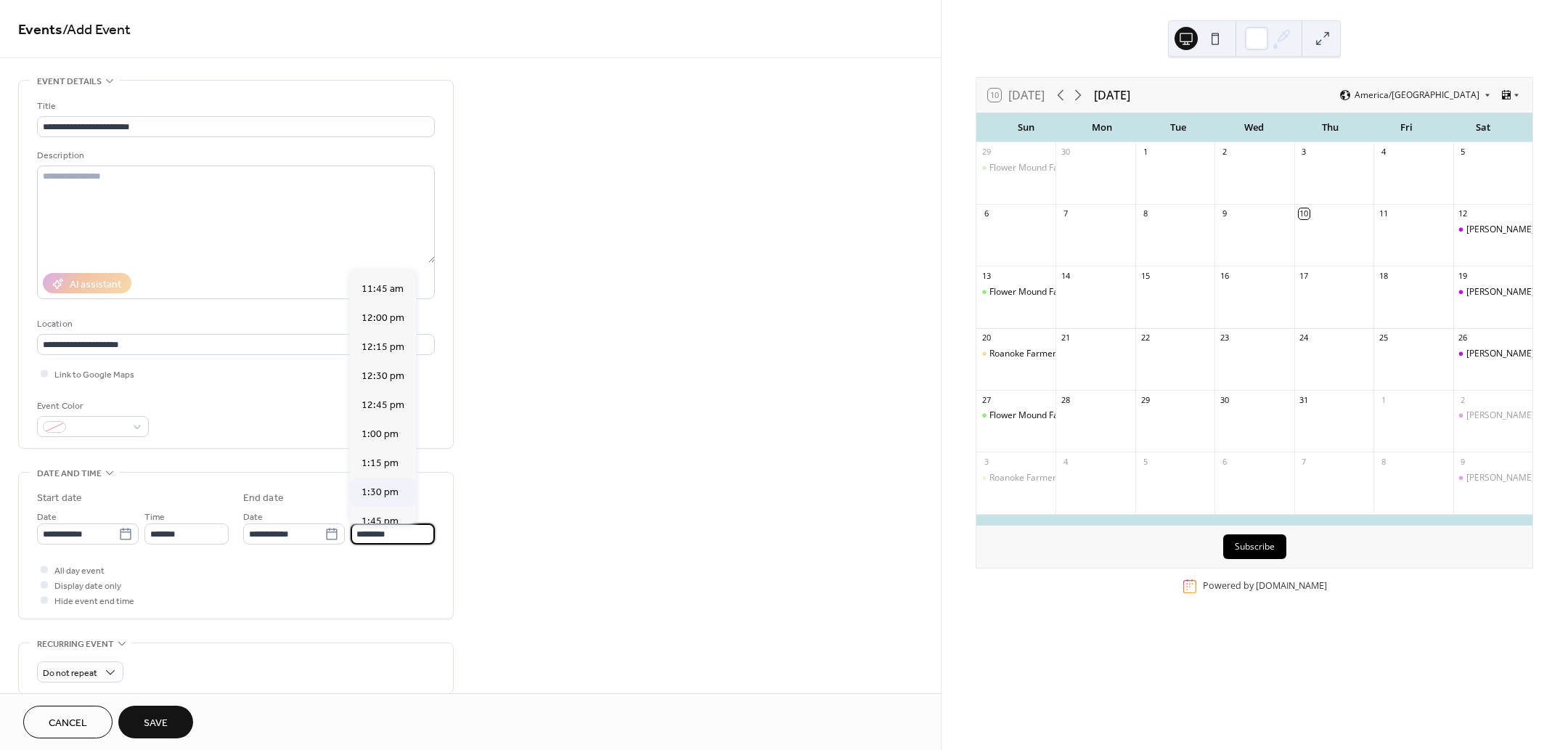 scroll, scrollTop: 363, scrollLeft: 0, axis: vertical 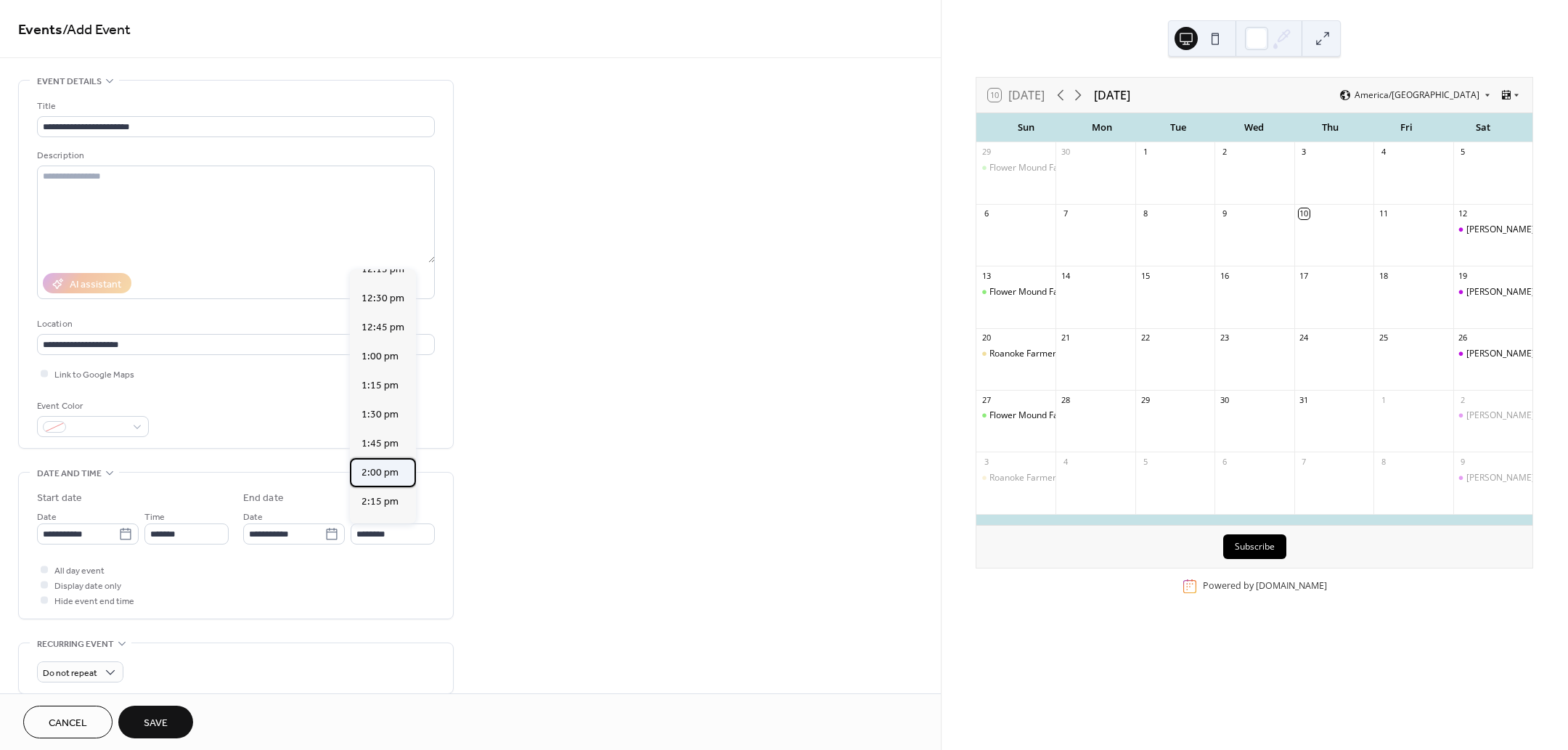 click on "2:00 pm" at bounding box center (380, 473) 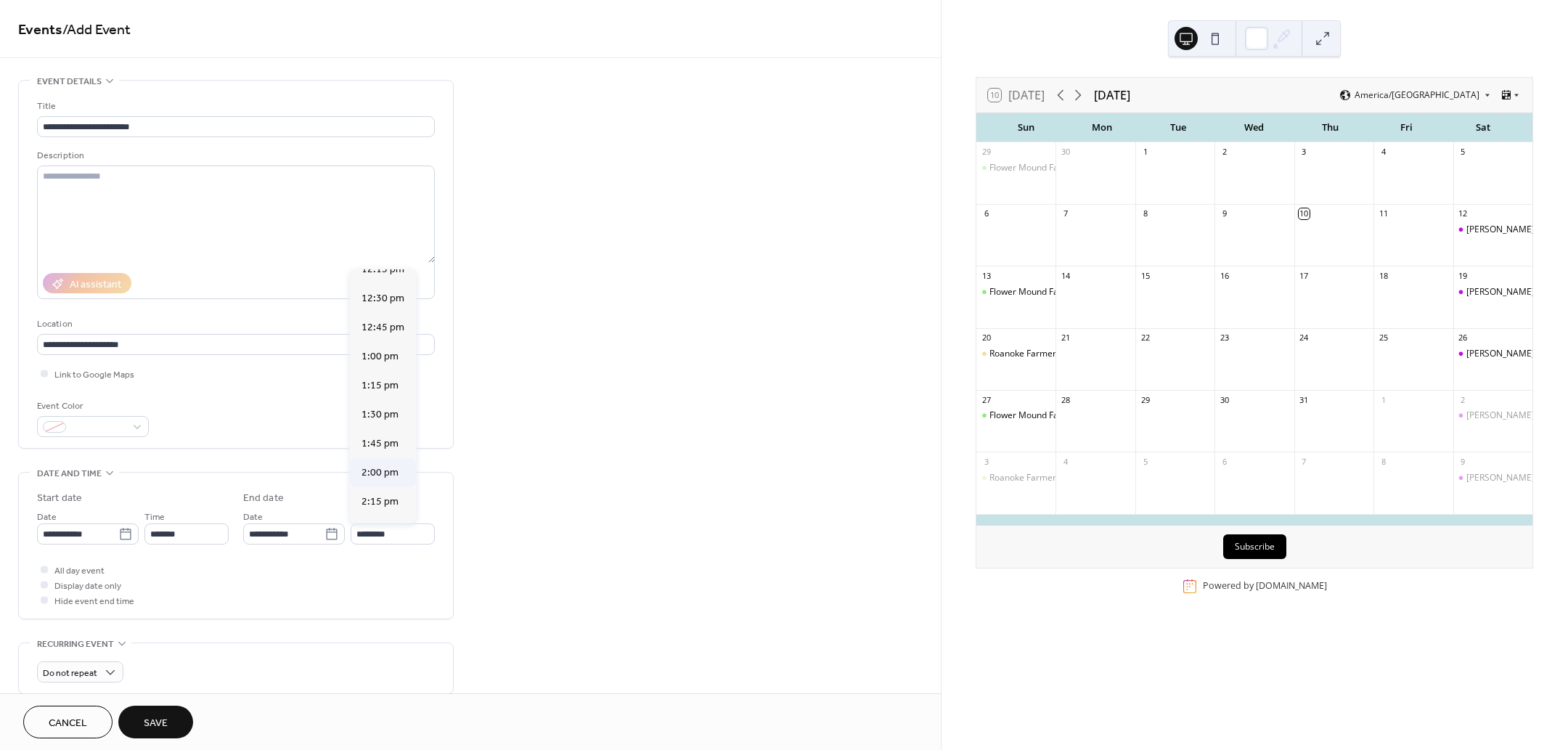 type on "*******" 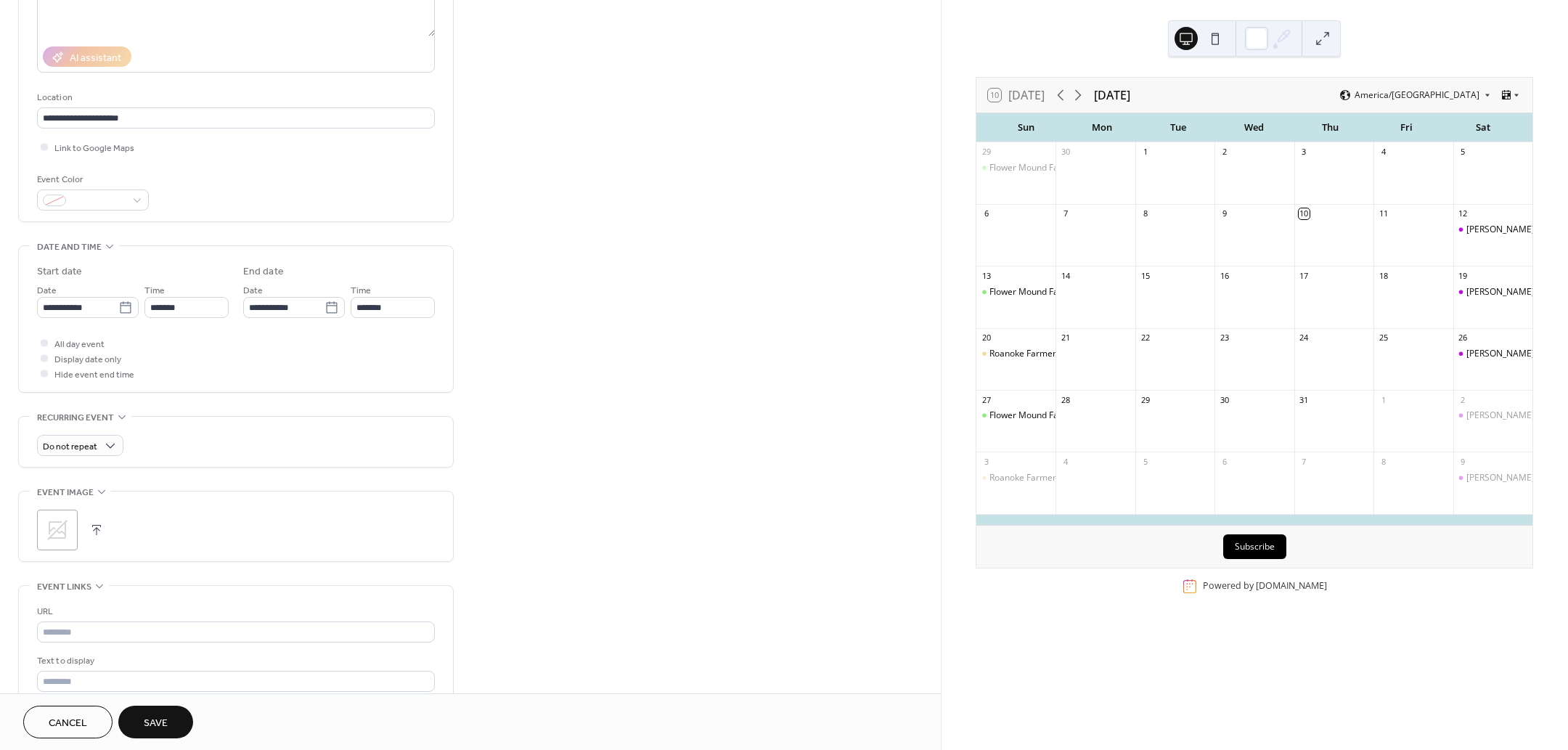scroll, scrollTop: 272, scrollLeft: 0, axis: vertical 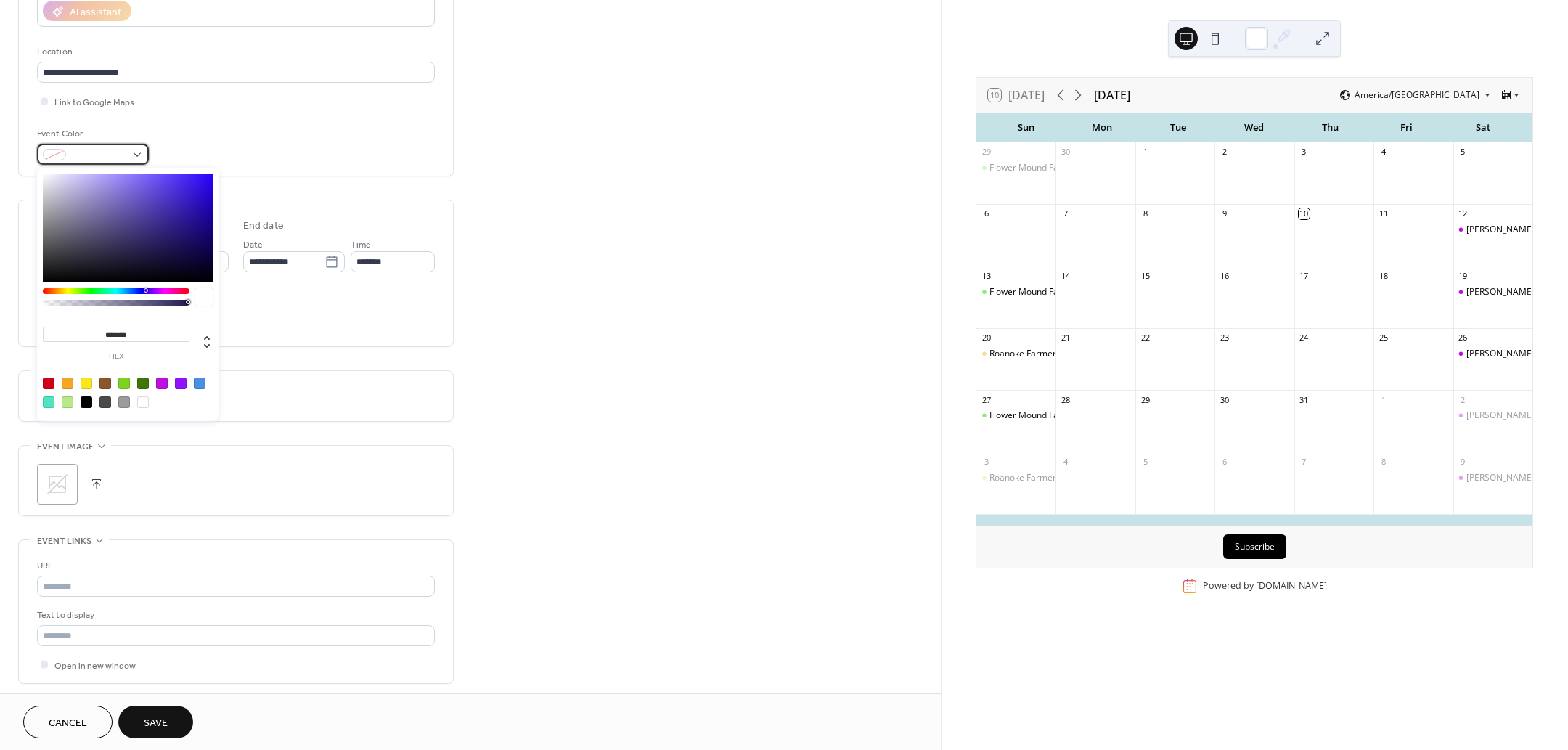 click at bounding box center [93, 154] 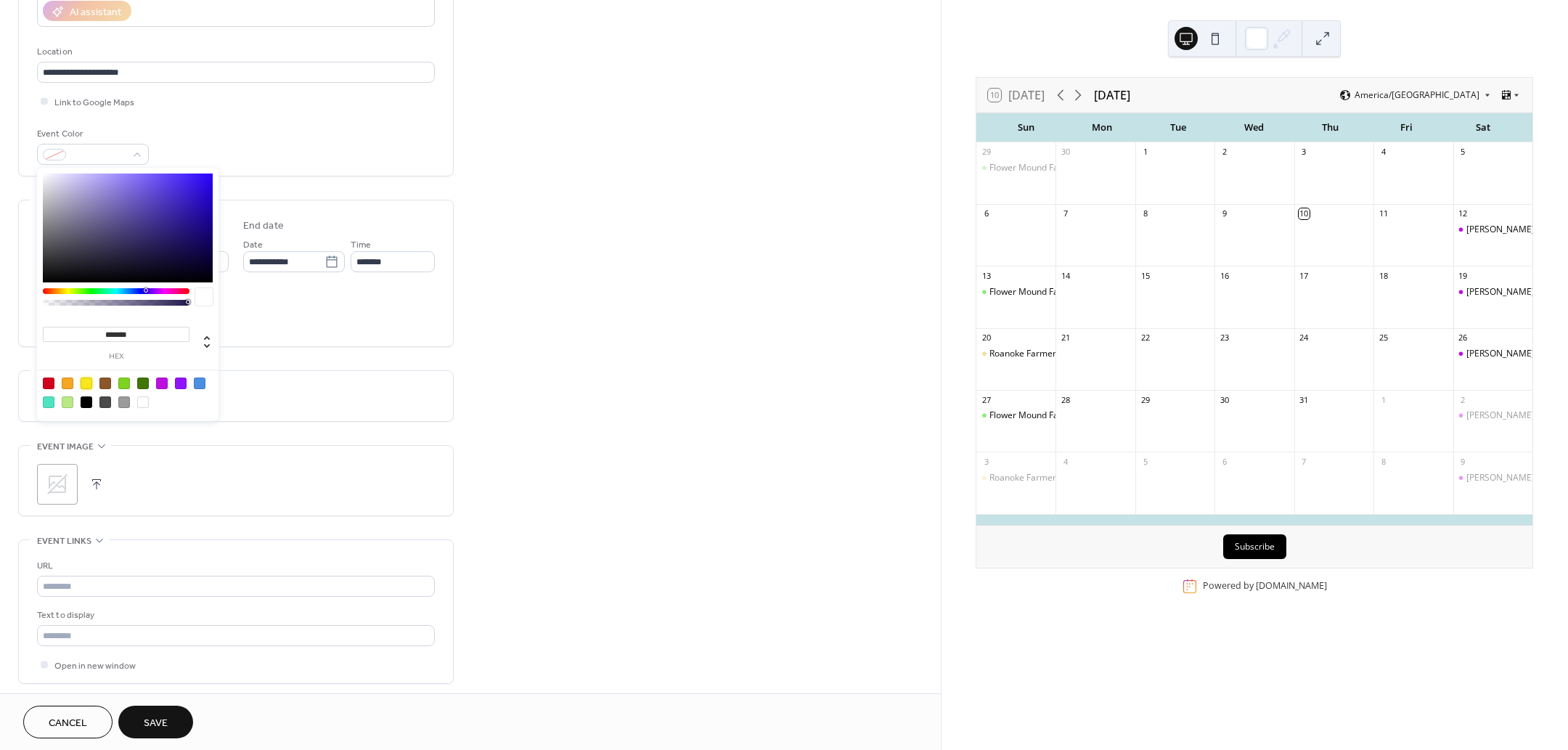 click at bounding box center (86, 383) 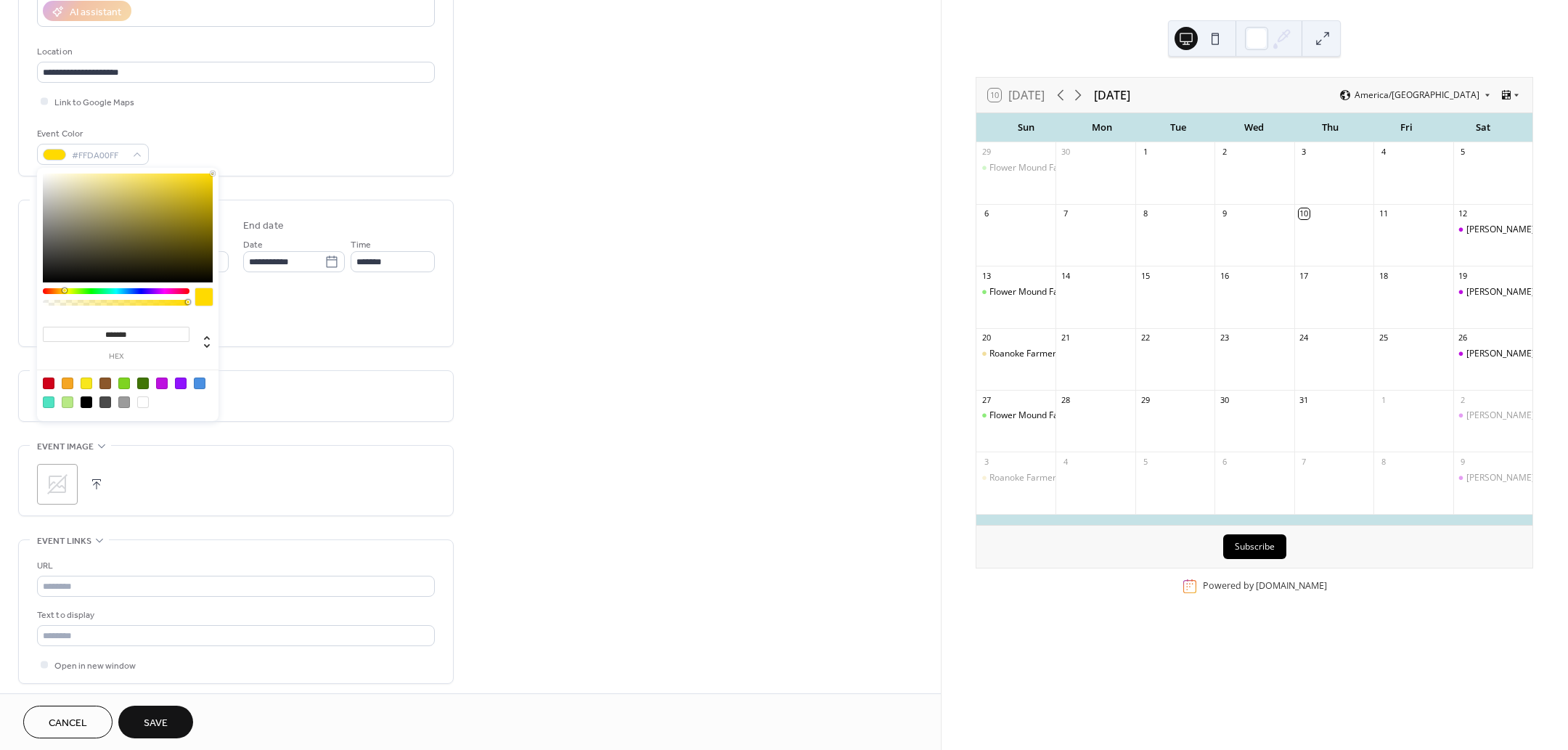 drag, startPoint x: 193, startPoint y: 177, endPoint x: 230, endPoint y: 172, distance: 37.33631 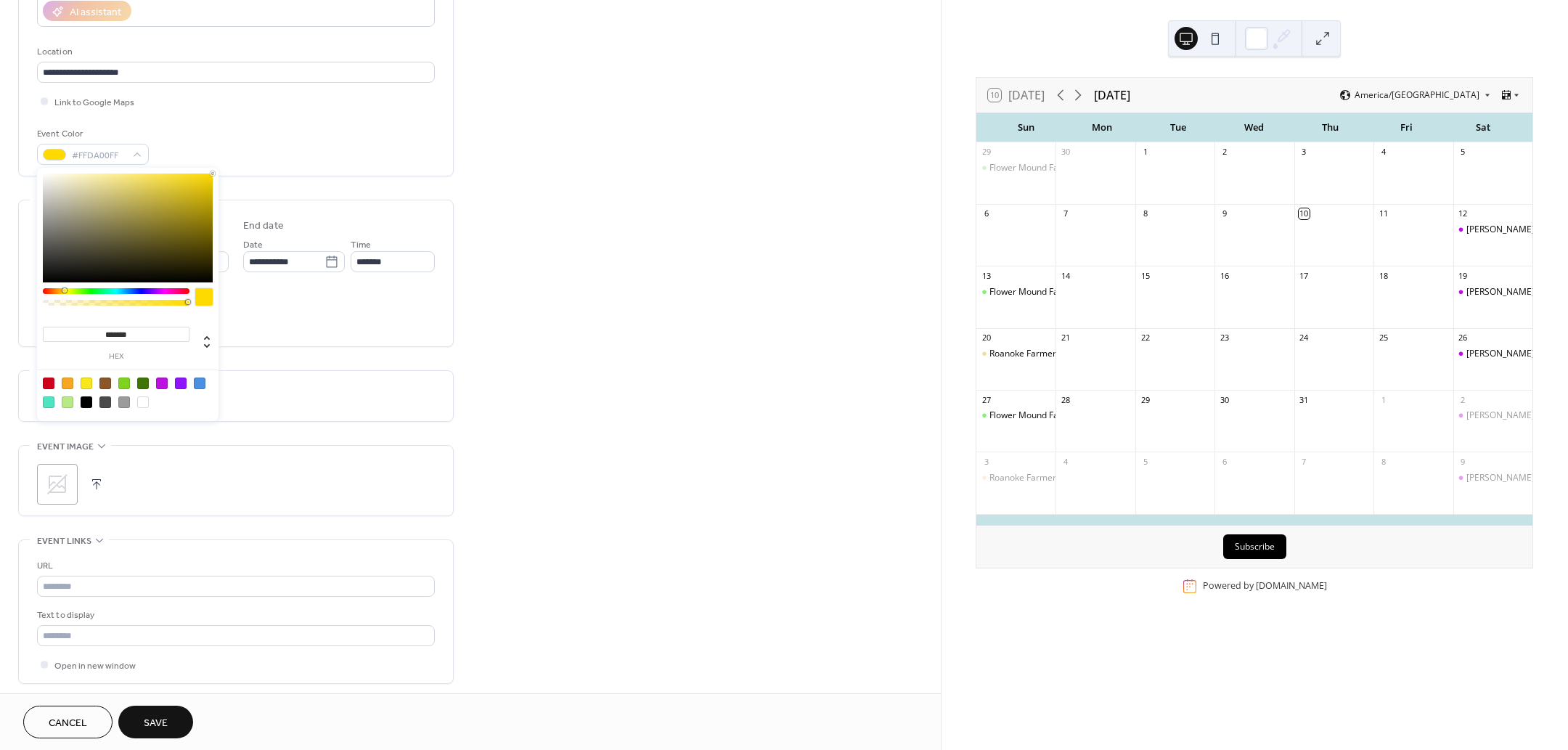 click on "**********" at bounding box center (784, 375) 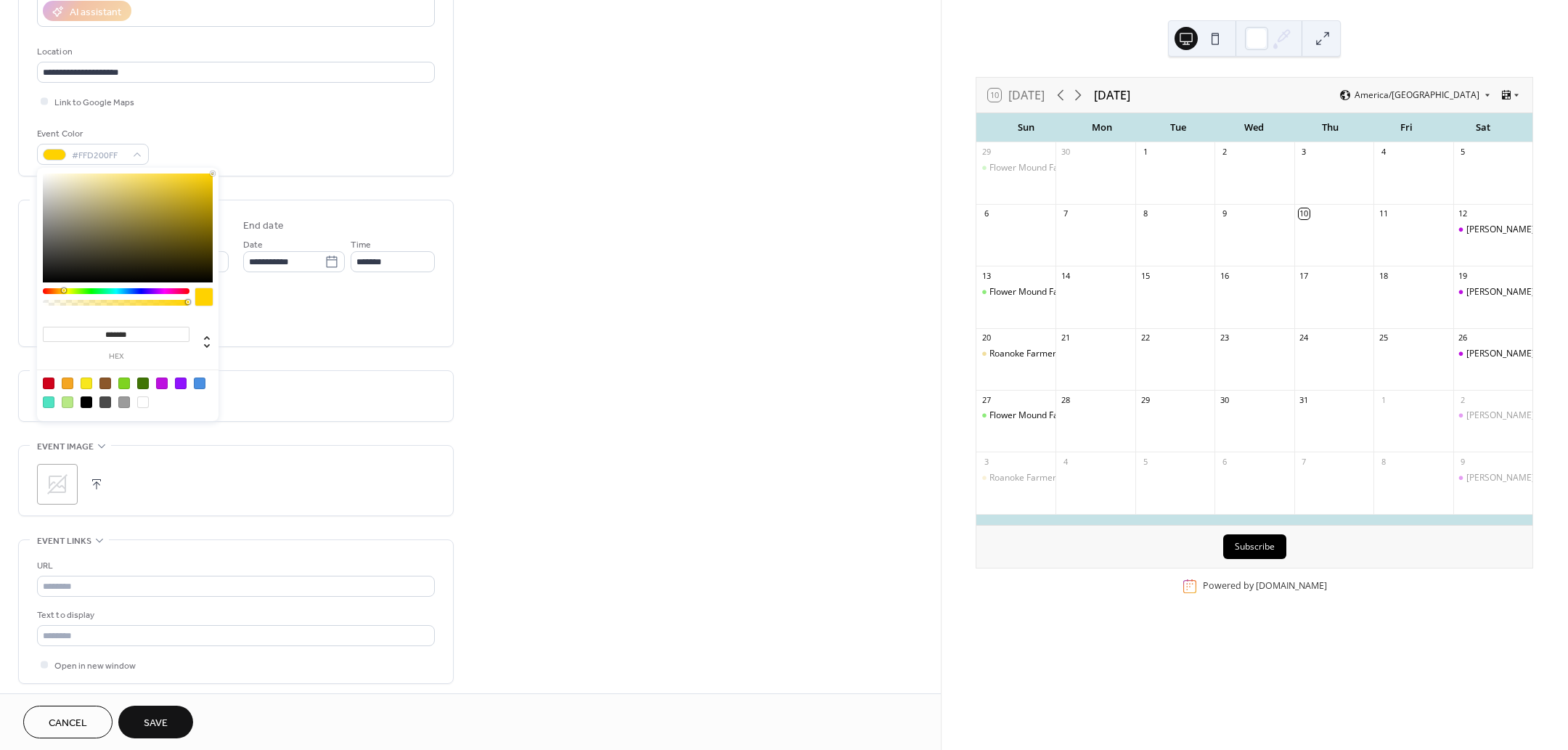 click at bounding box center (64, 290) 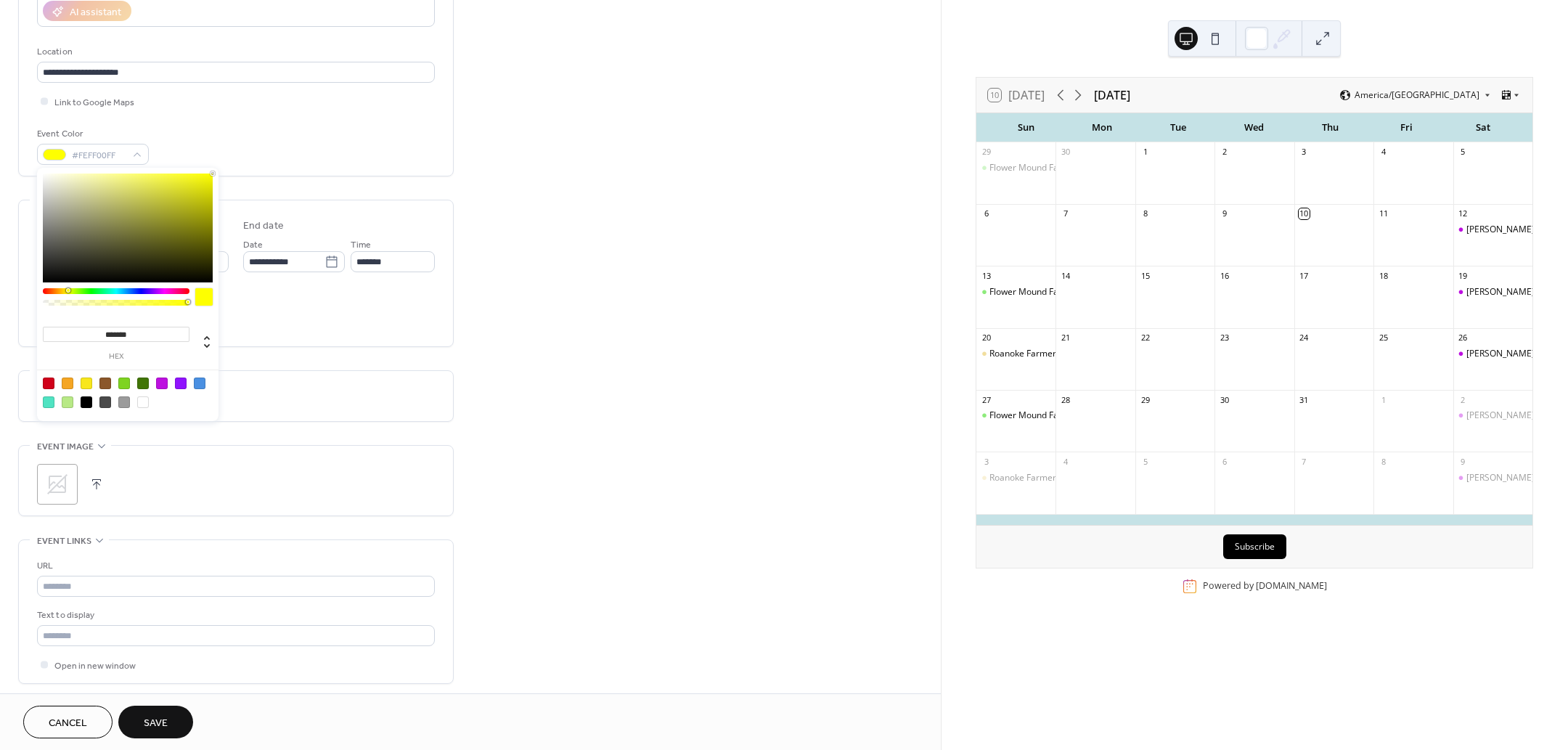 click at bounding box center [116, 291] 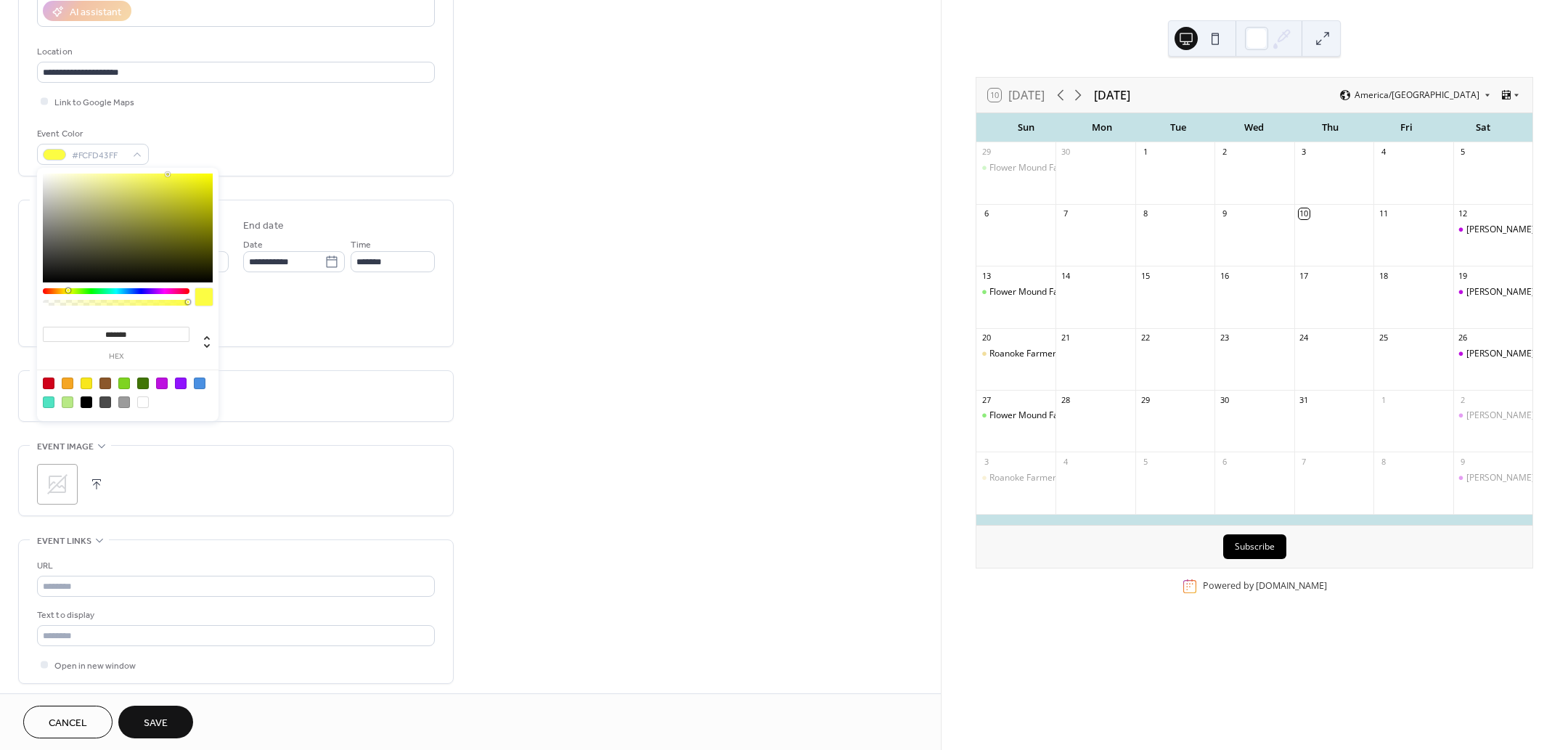 type on "*******" 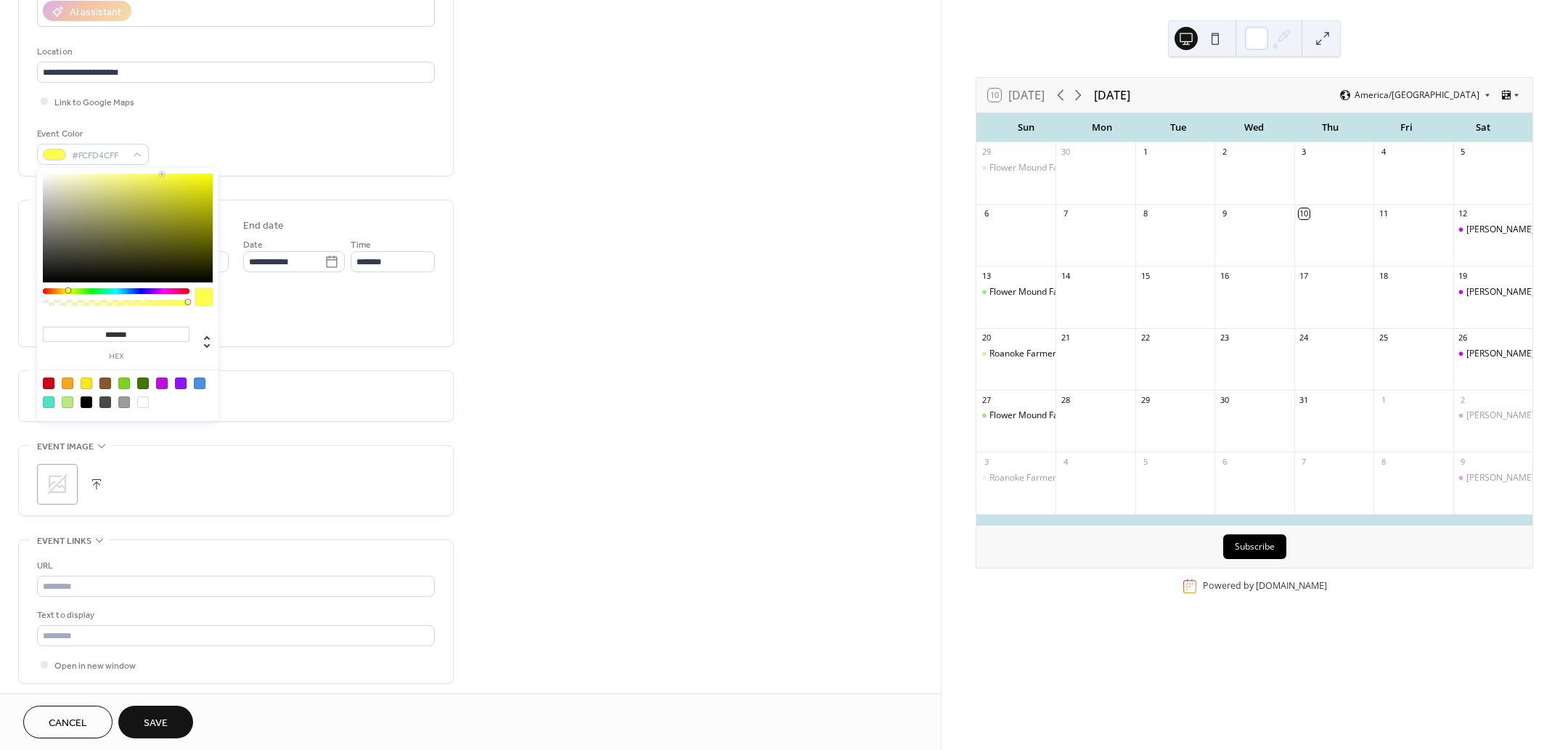 drag, startPoint x: 211, startPoint y: 172, endPoint x: 162, endPoint y: 174, distance: 49.0408 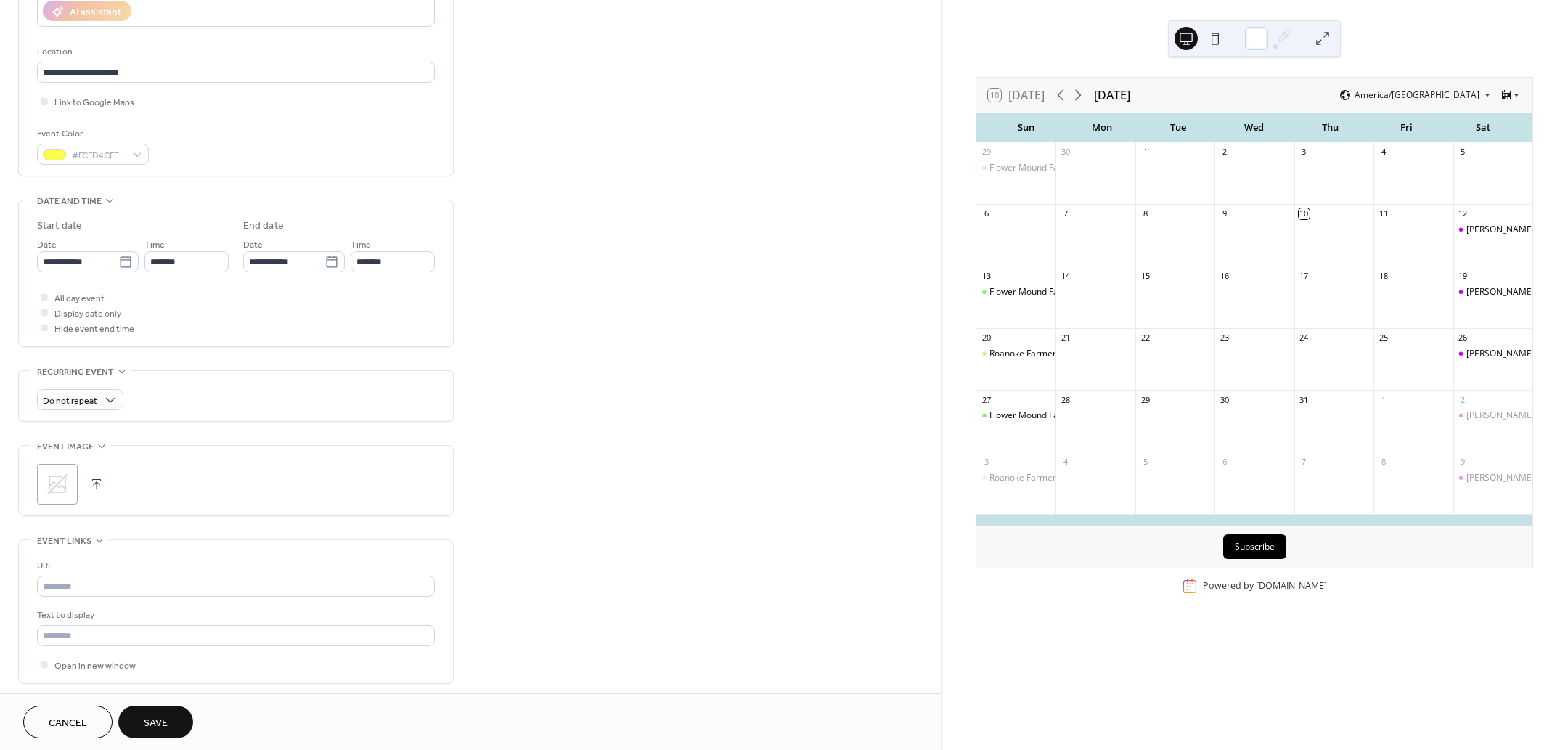 click on "Save" at bounding box center (155, 723) 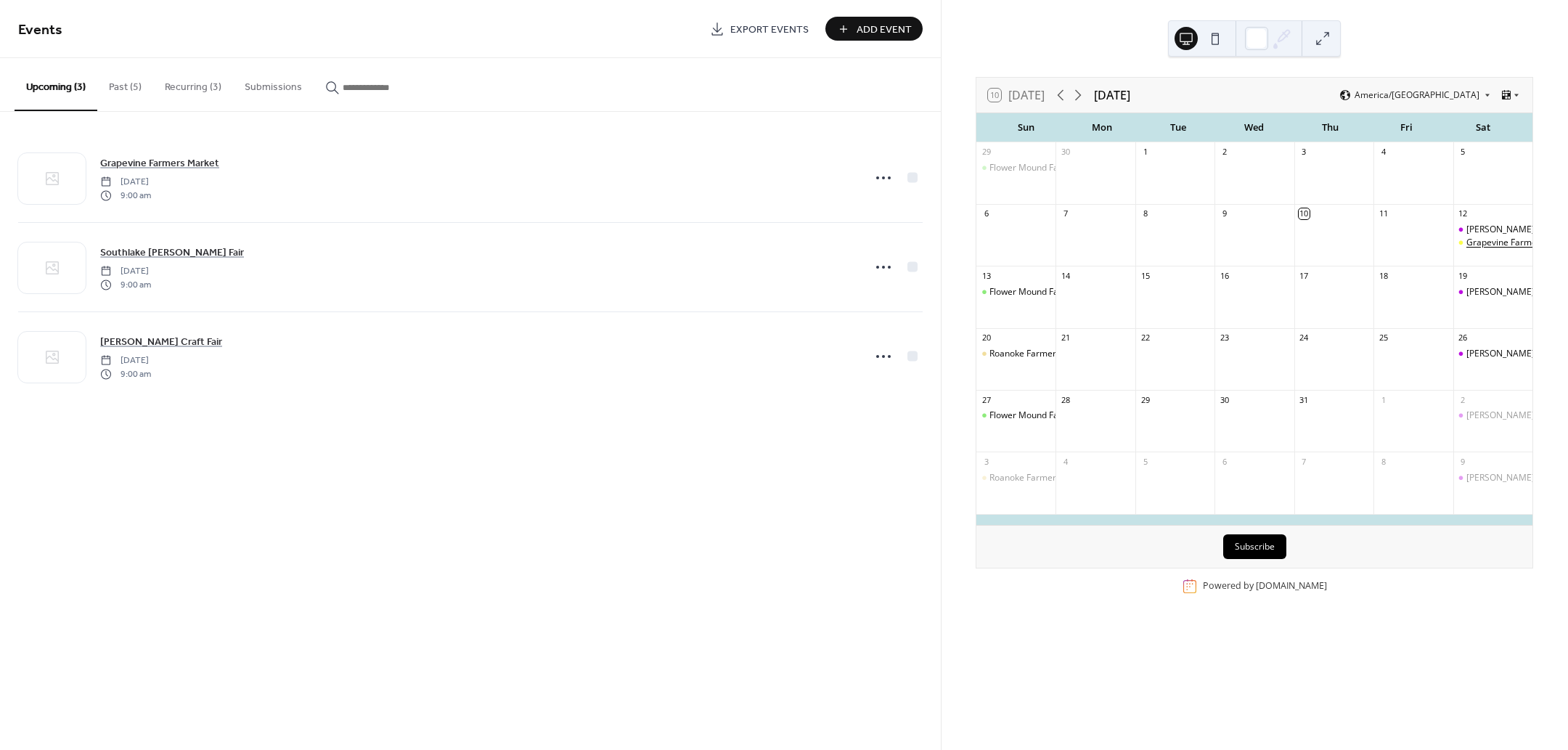 click on "Grapevine Farmers Market" at bounding box center (1521, 242) 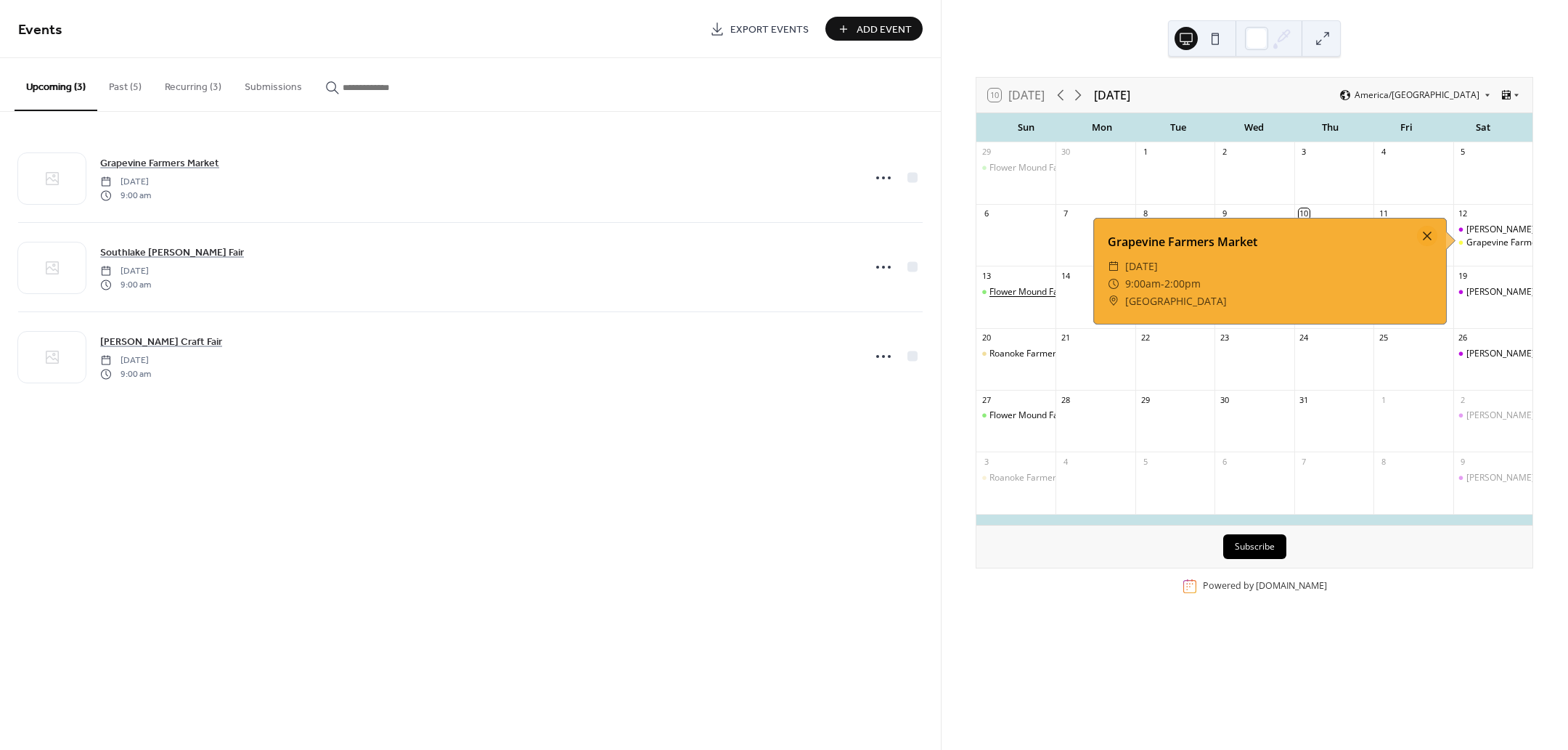 click on "Flower Mound Farmers Market" at bounding box center (1052, 292) 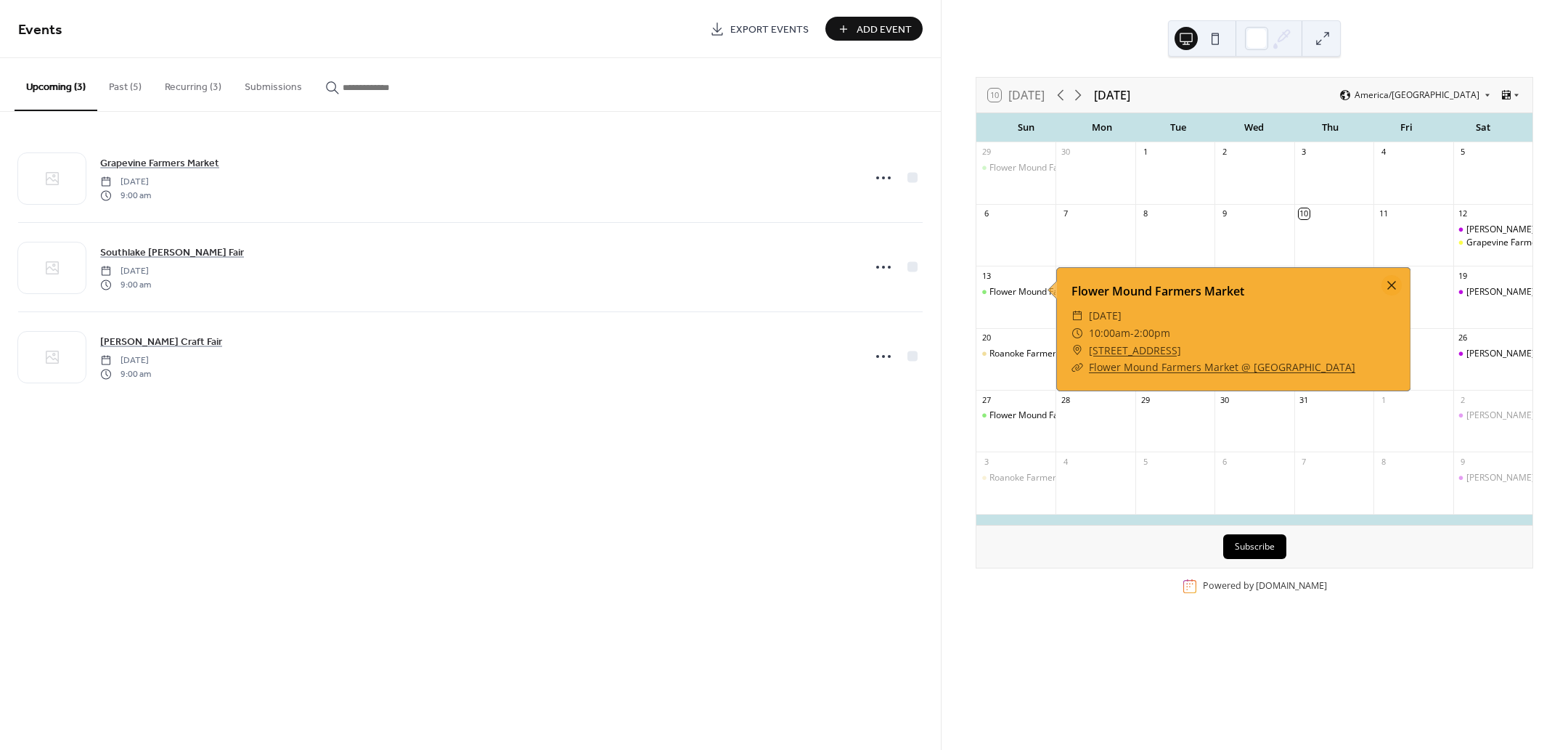 click on "Recurring  (3)" at bounding box center (193, 83) 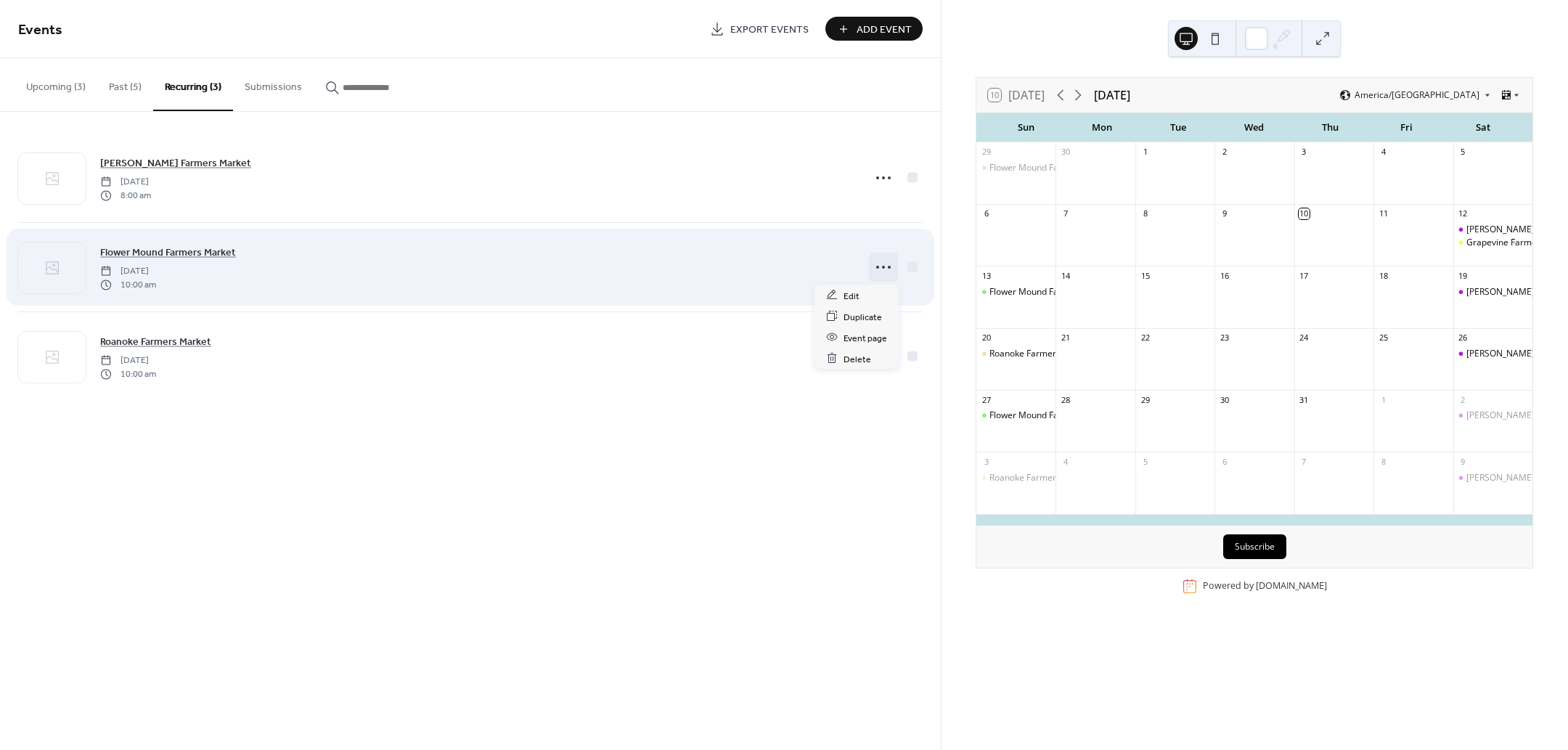 click 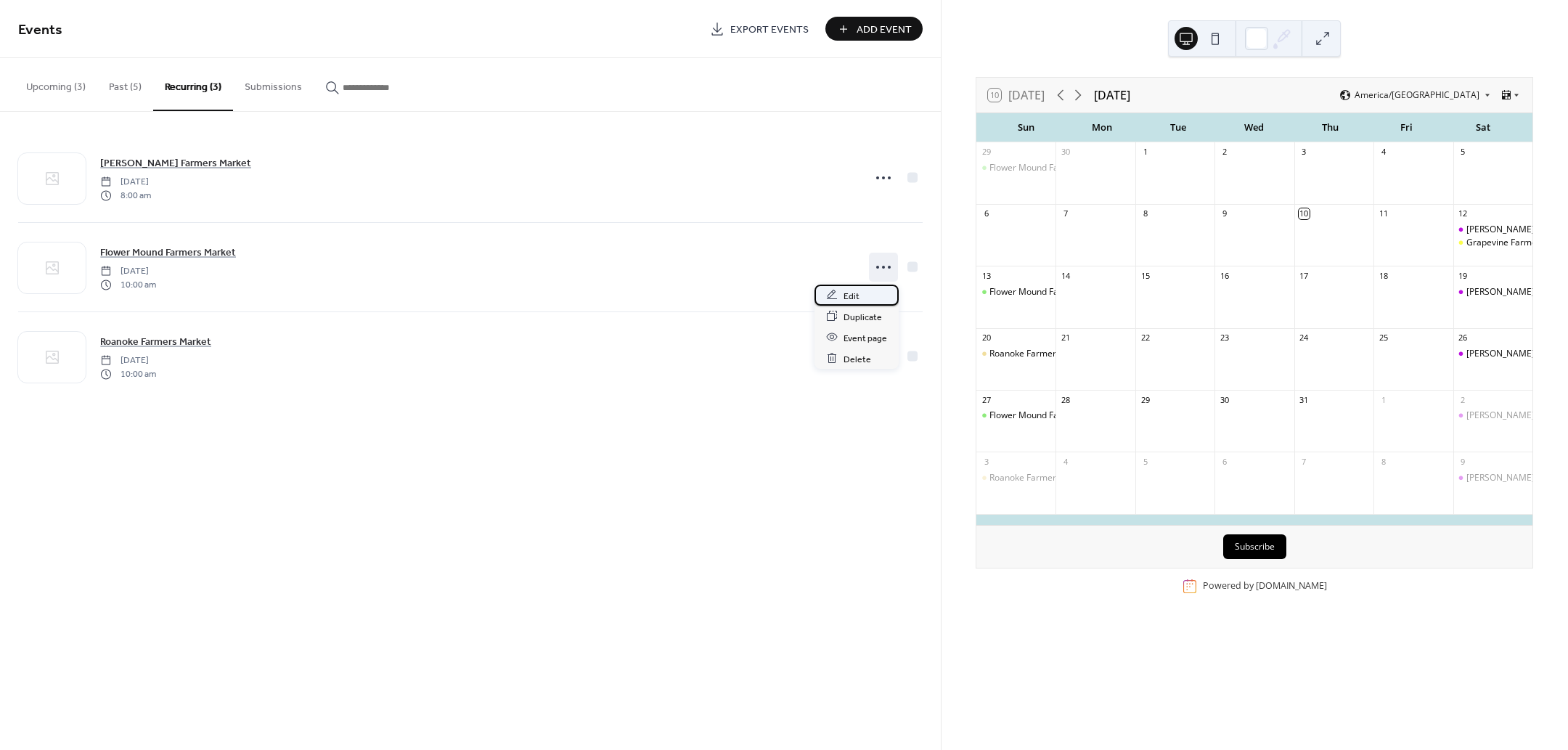 click on "Edit" at bounding box center (852, 295) 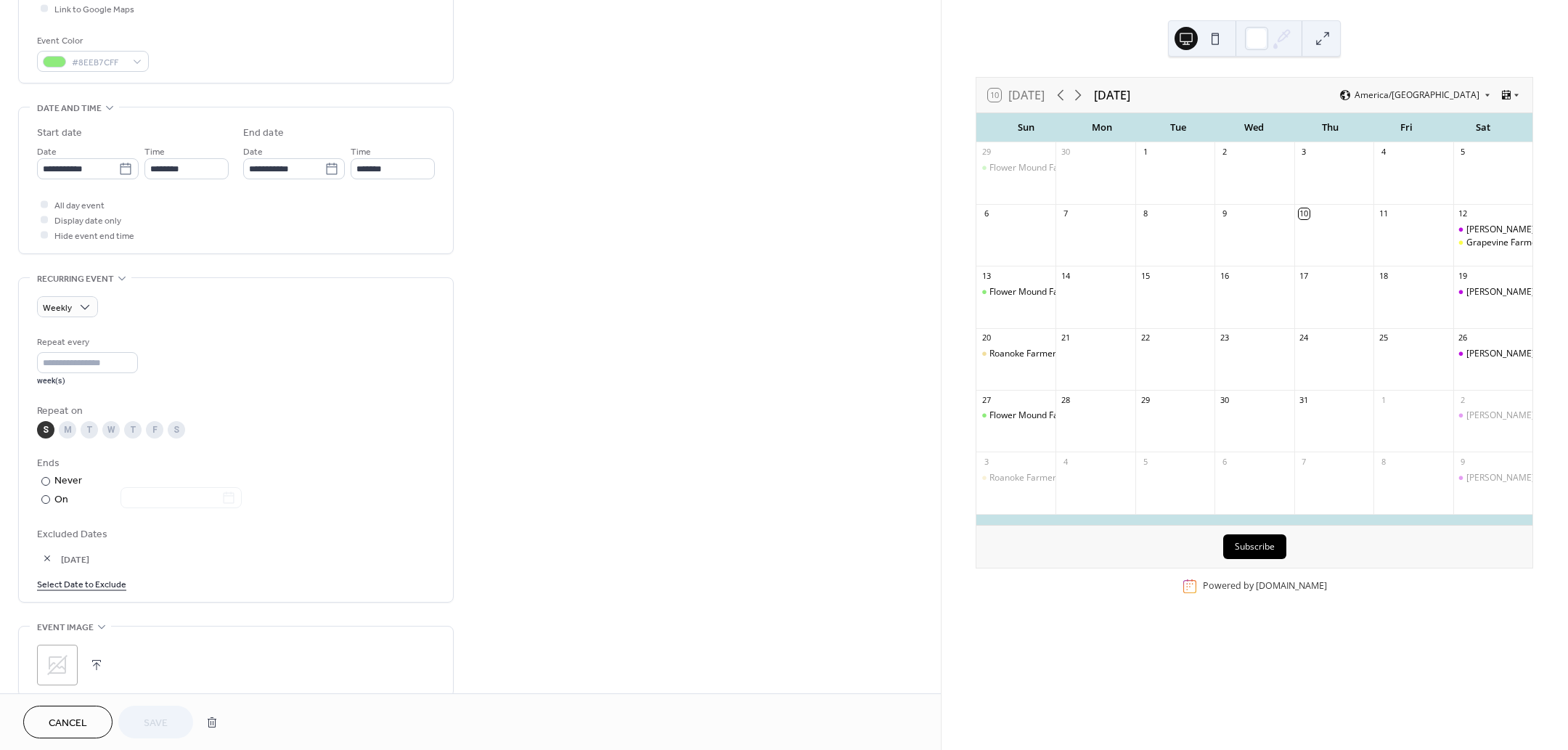 scroll, scrollTop: 363, scrollLeft: 0, axis: vertical 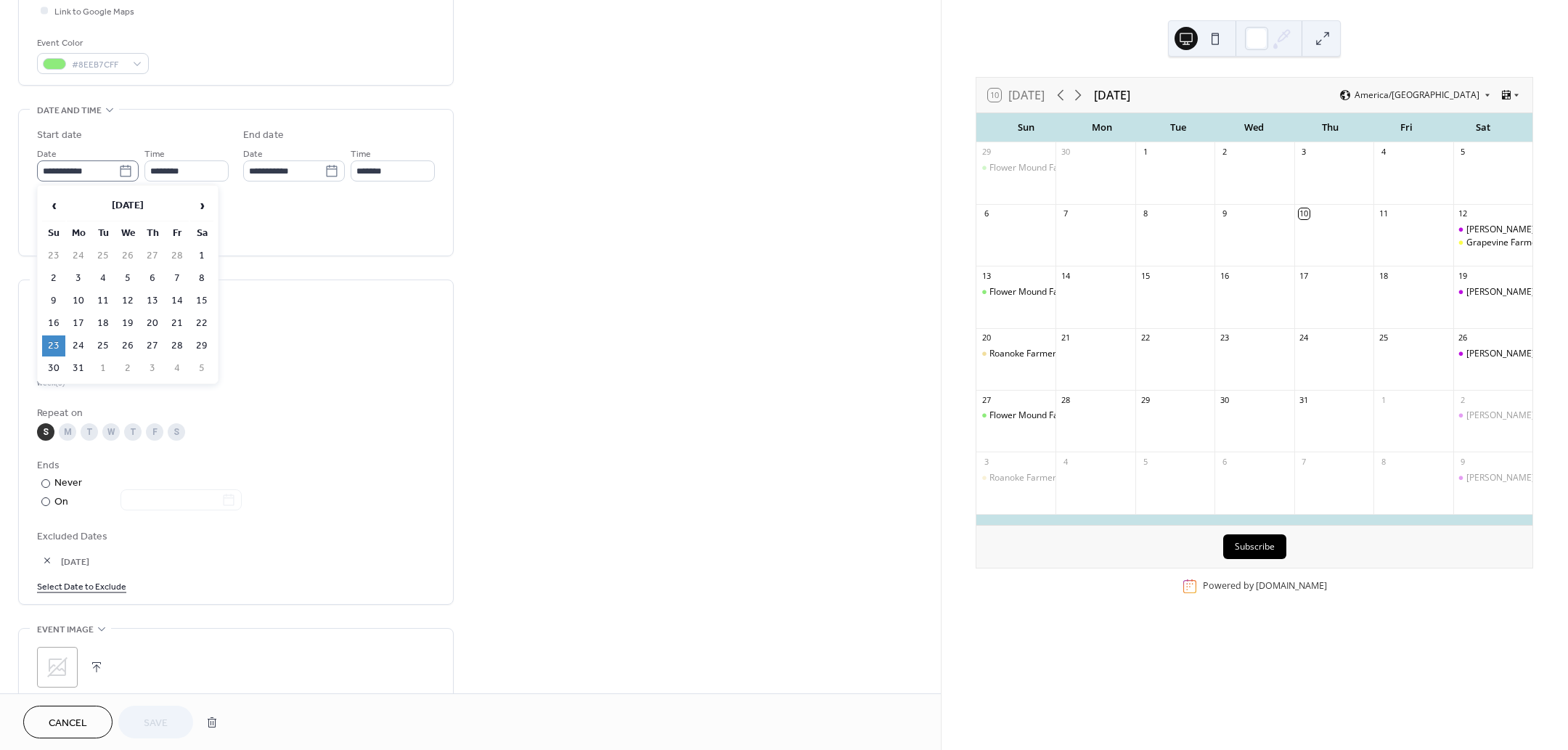 click 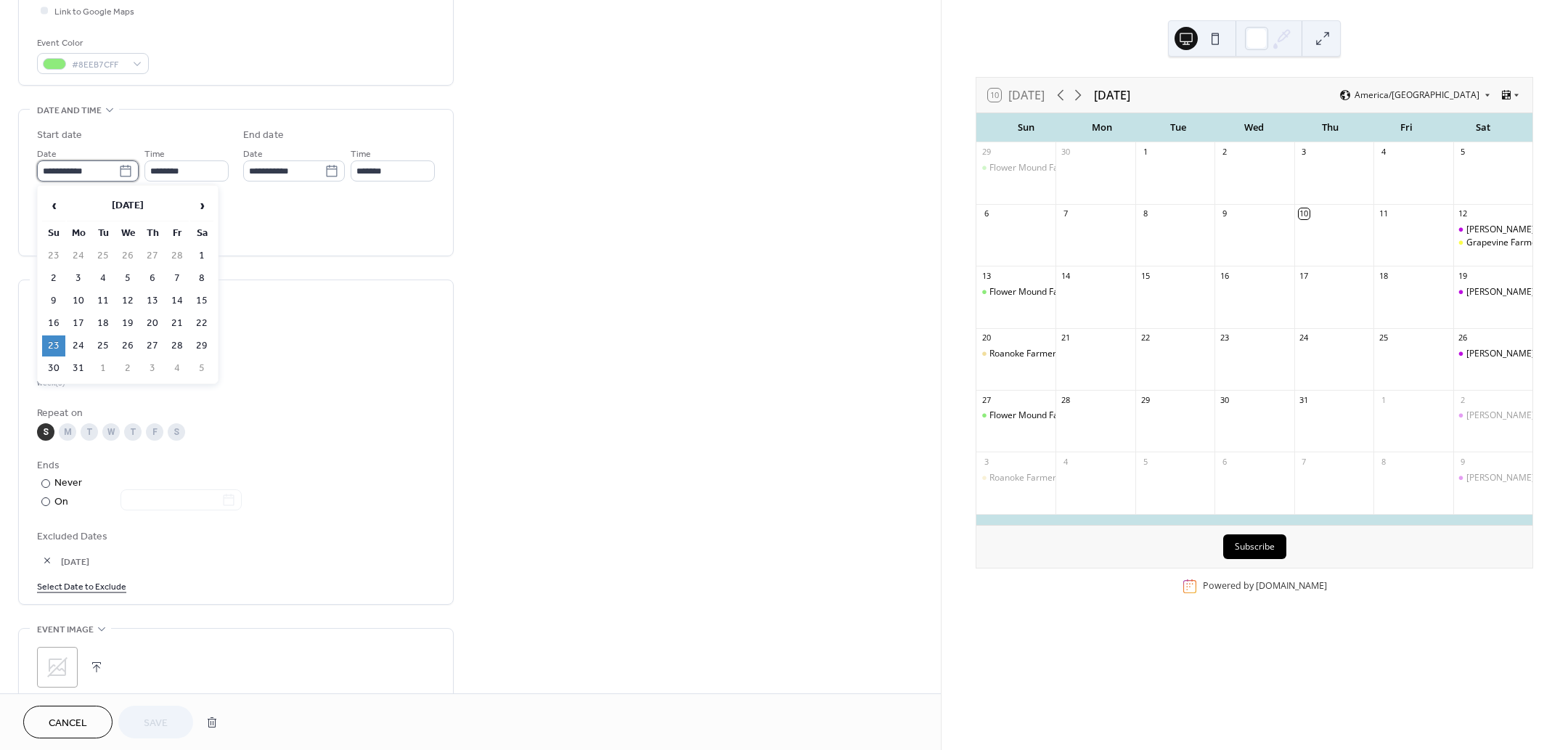 click on "**********" at bounding box center [78, 171] 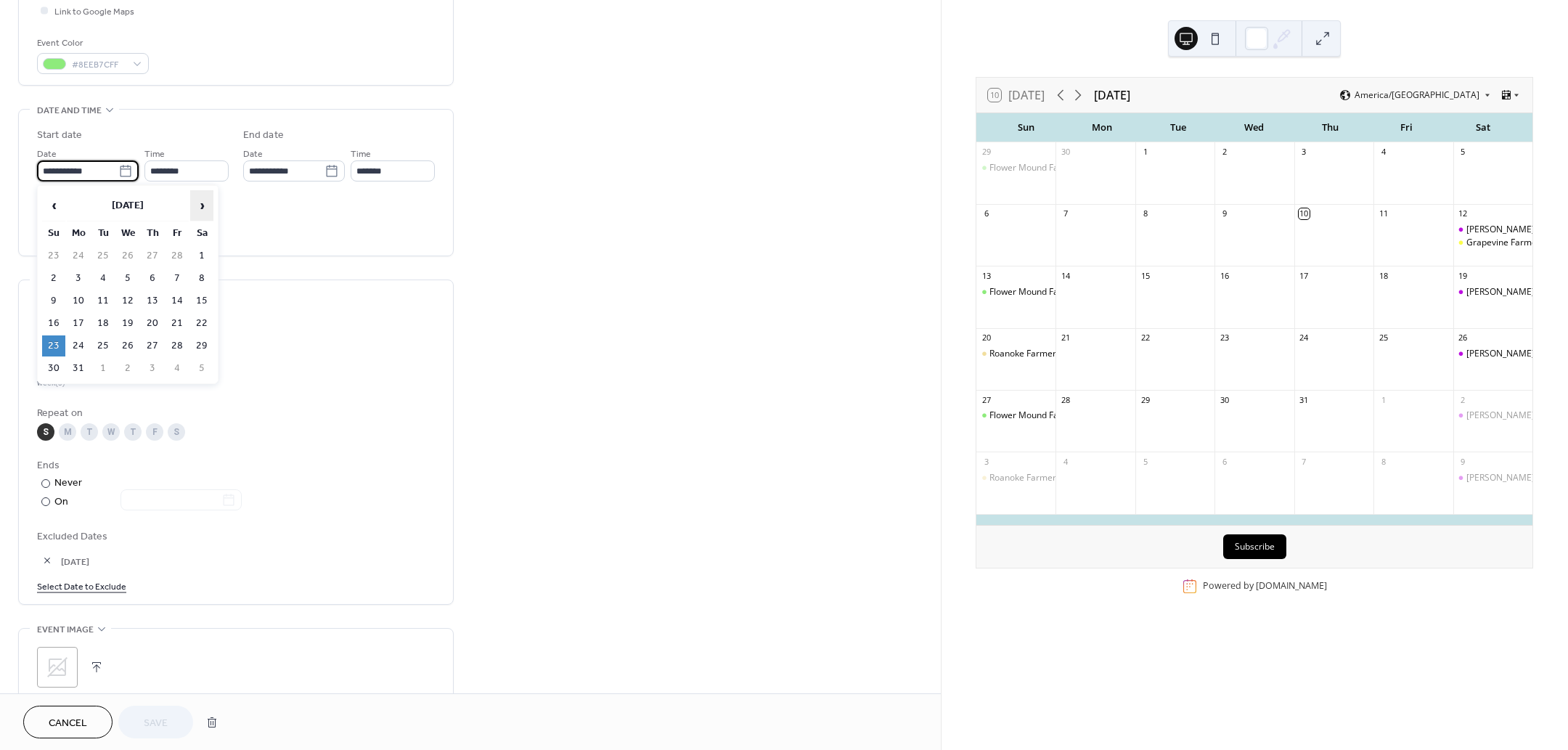 click on "›" at bounding box center (202, 205) 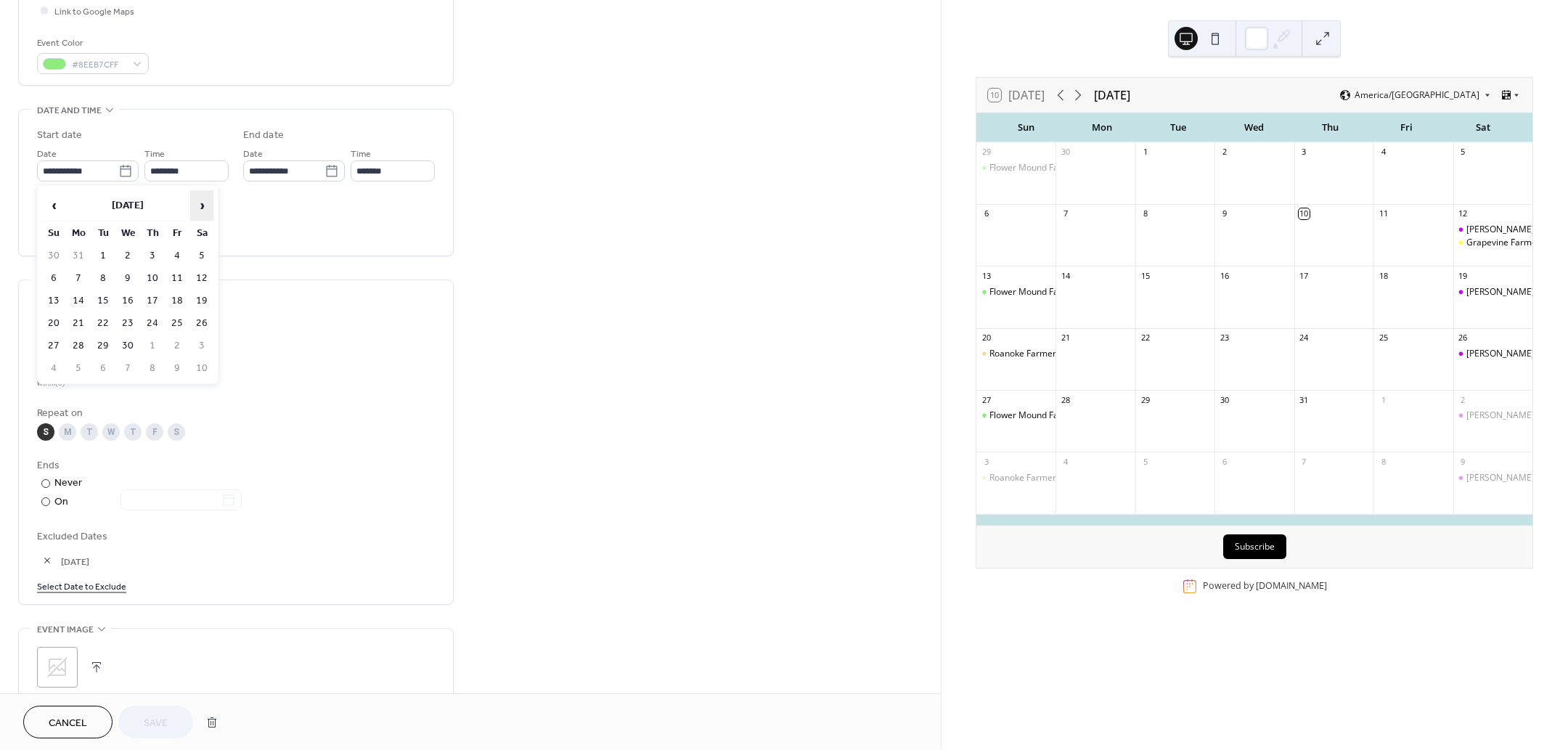 click on "›" at bounding box center [202, 205] 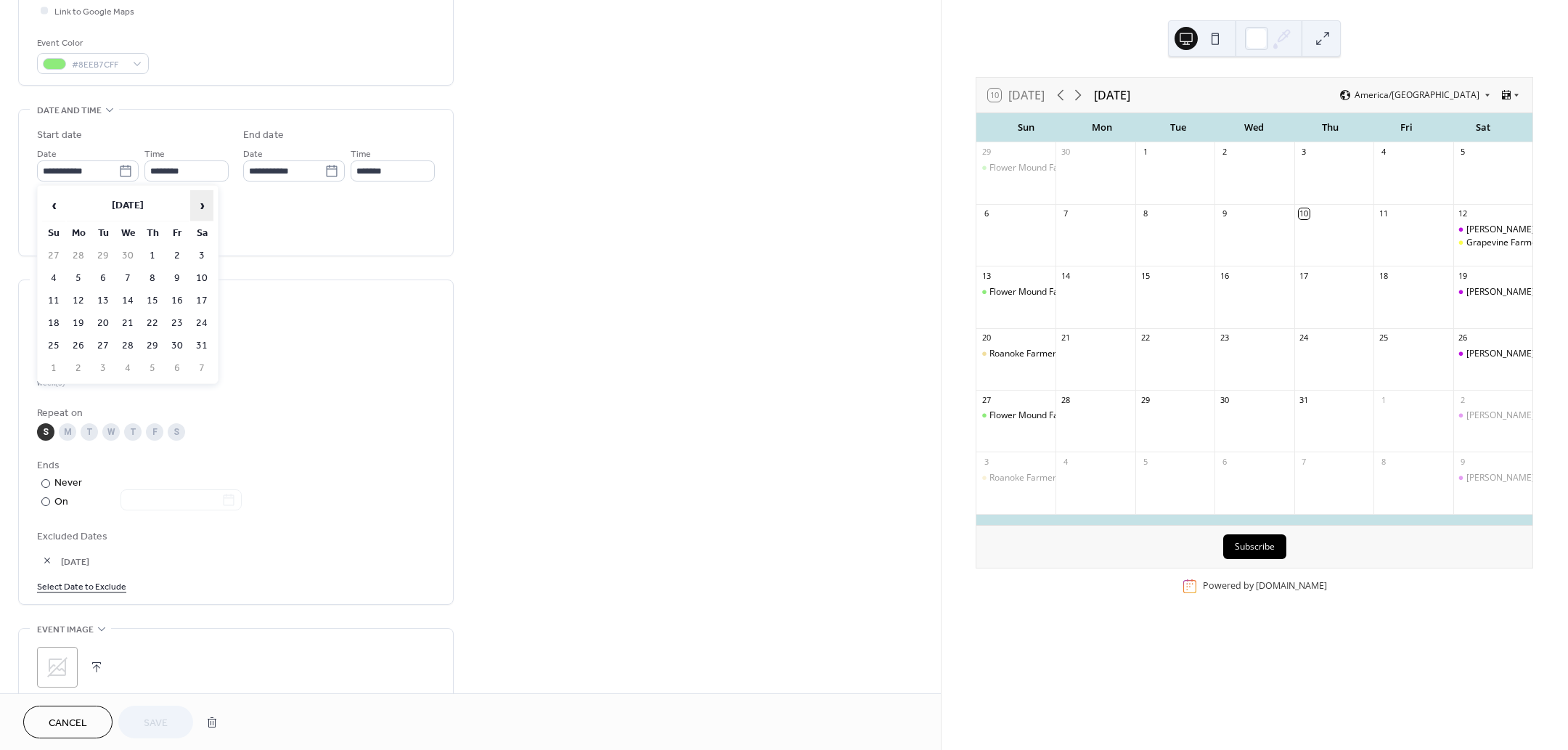 click on "›" at bounding box center [202, 205] 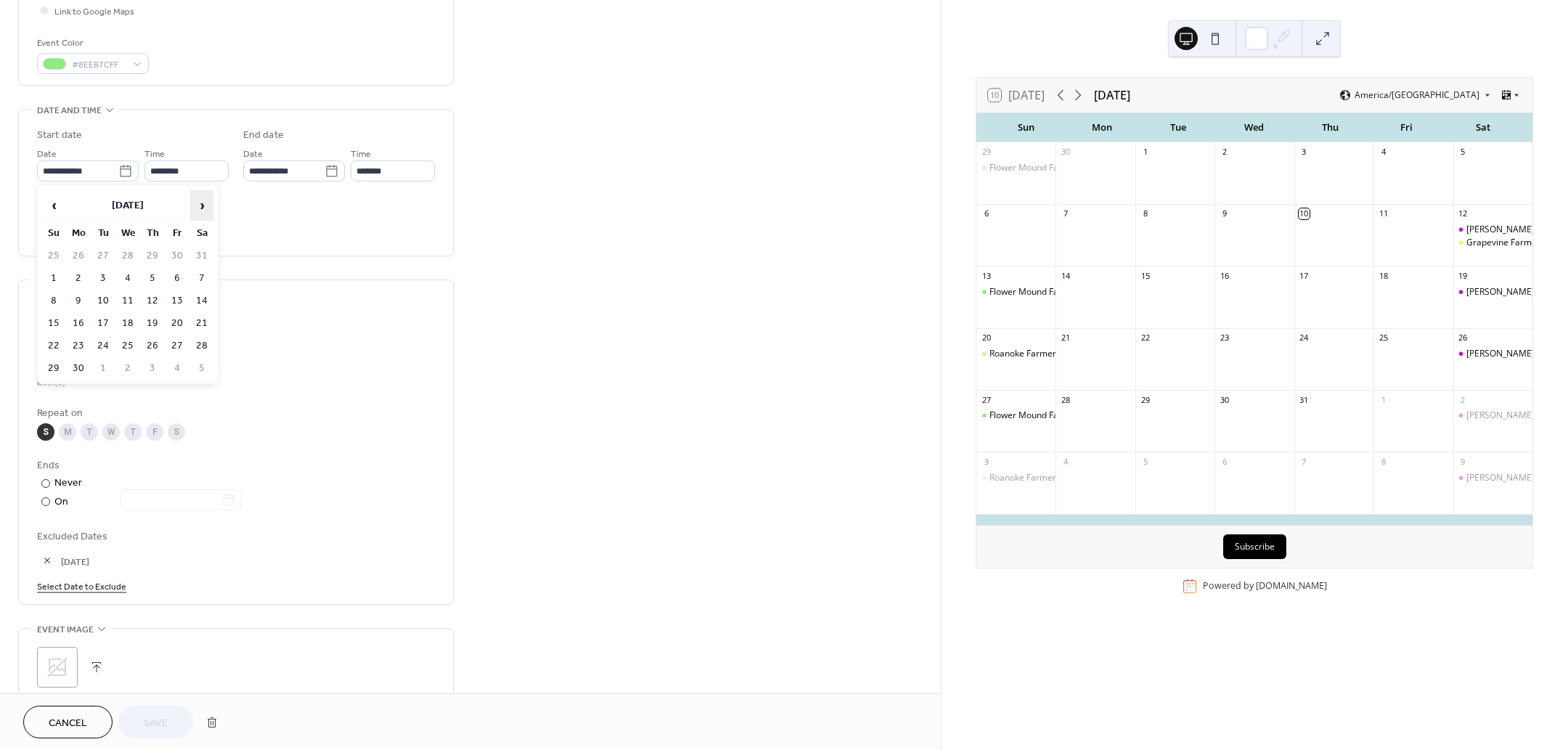click on "›" at bounding box center [202, 205] 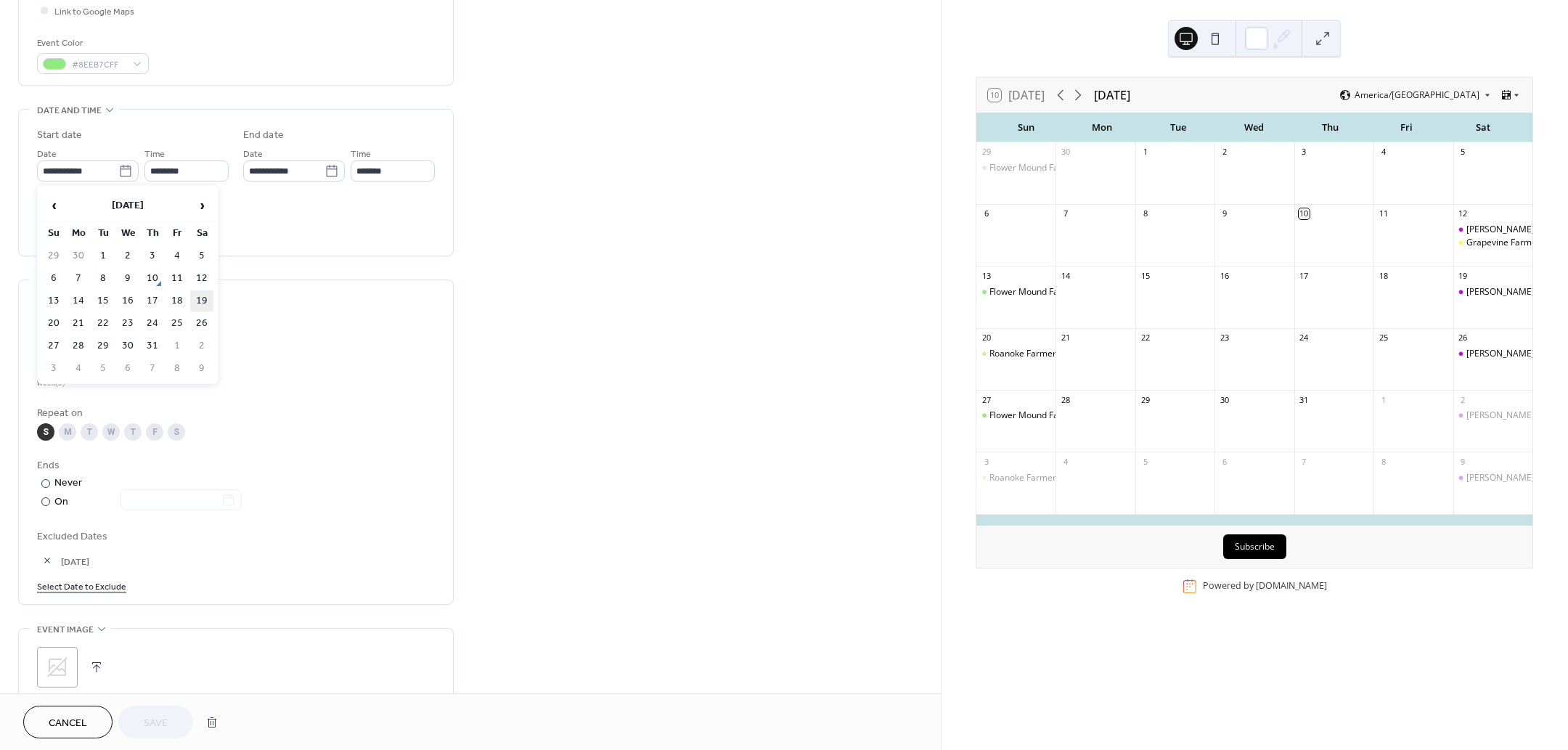 click on "19" at bounding box center (202, 301) 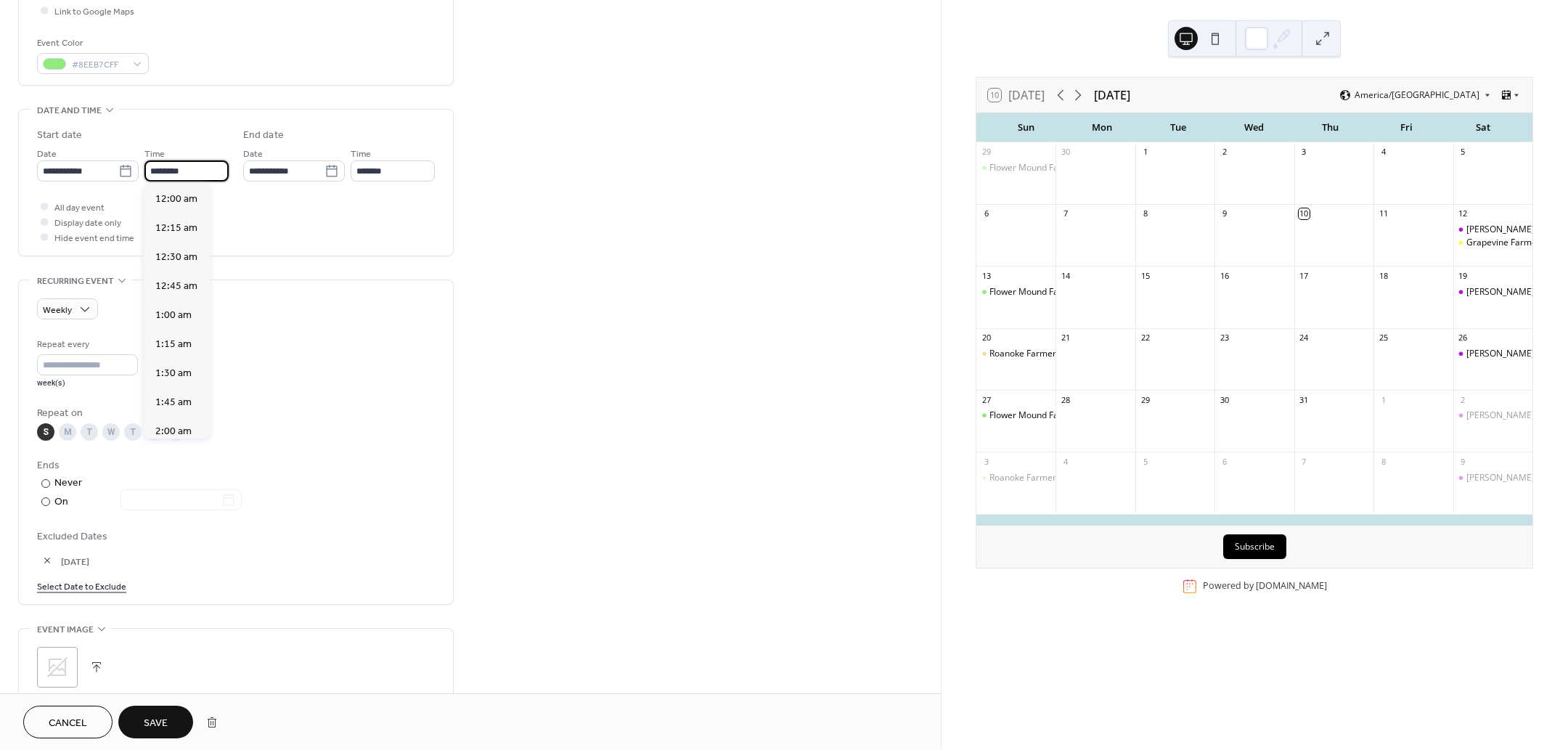 click on "********" at bounding box center [187, 171] 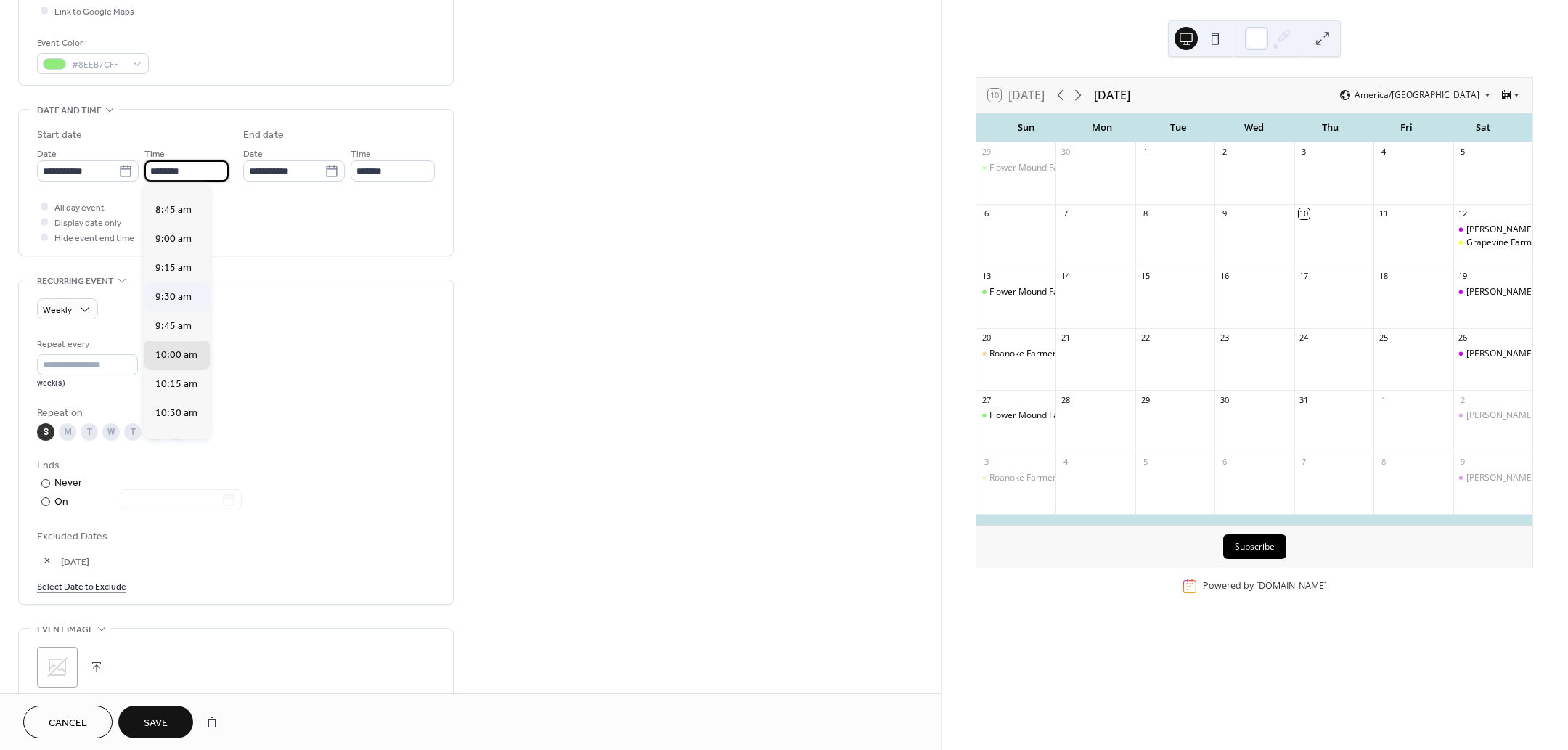 scroll, scrollTop: 1000, scrollLeft: 0, axis: vertical 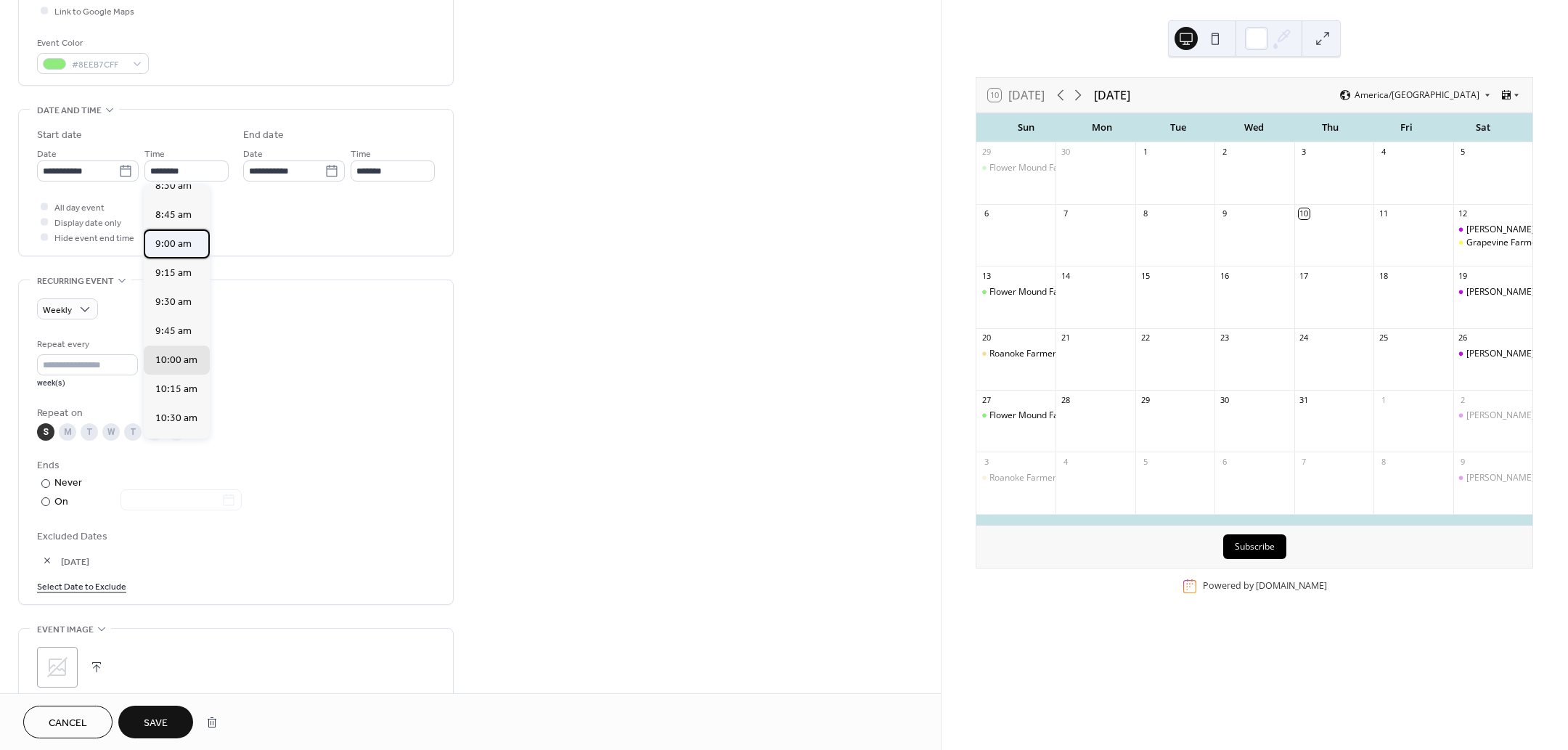 click on "9:00 am" at bounding box center [173, 244] 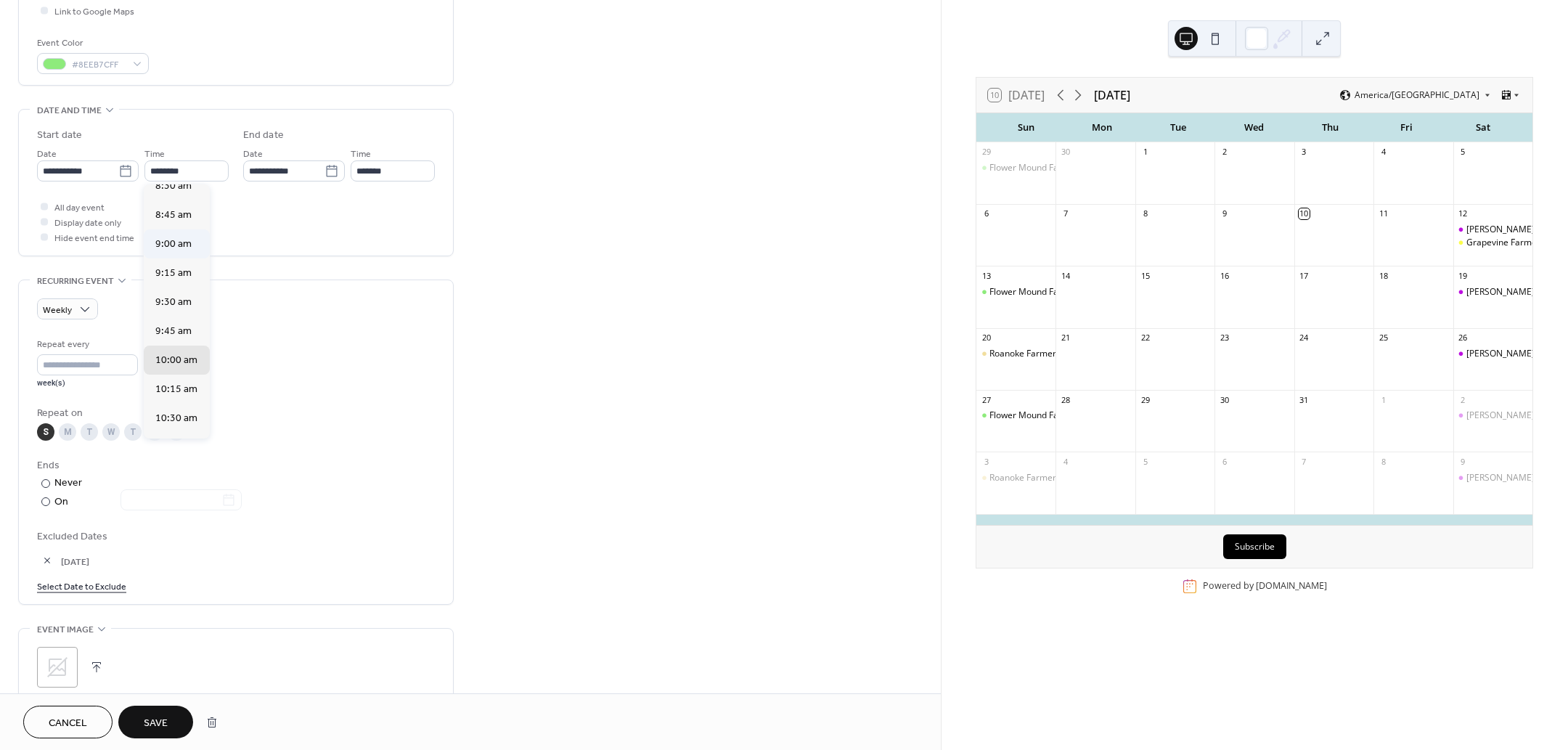 type on "*******" 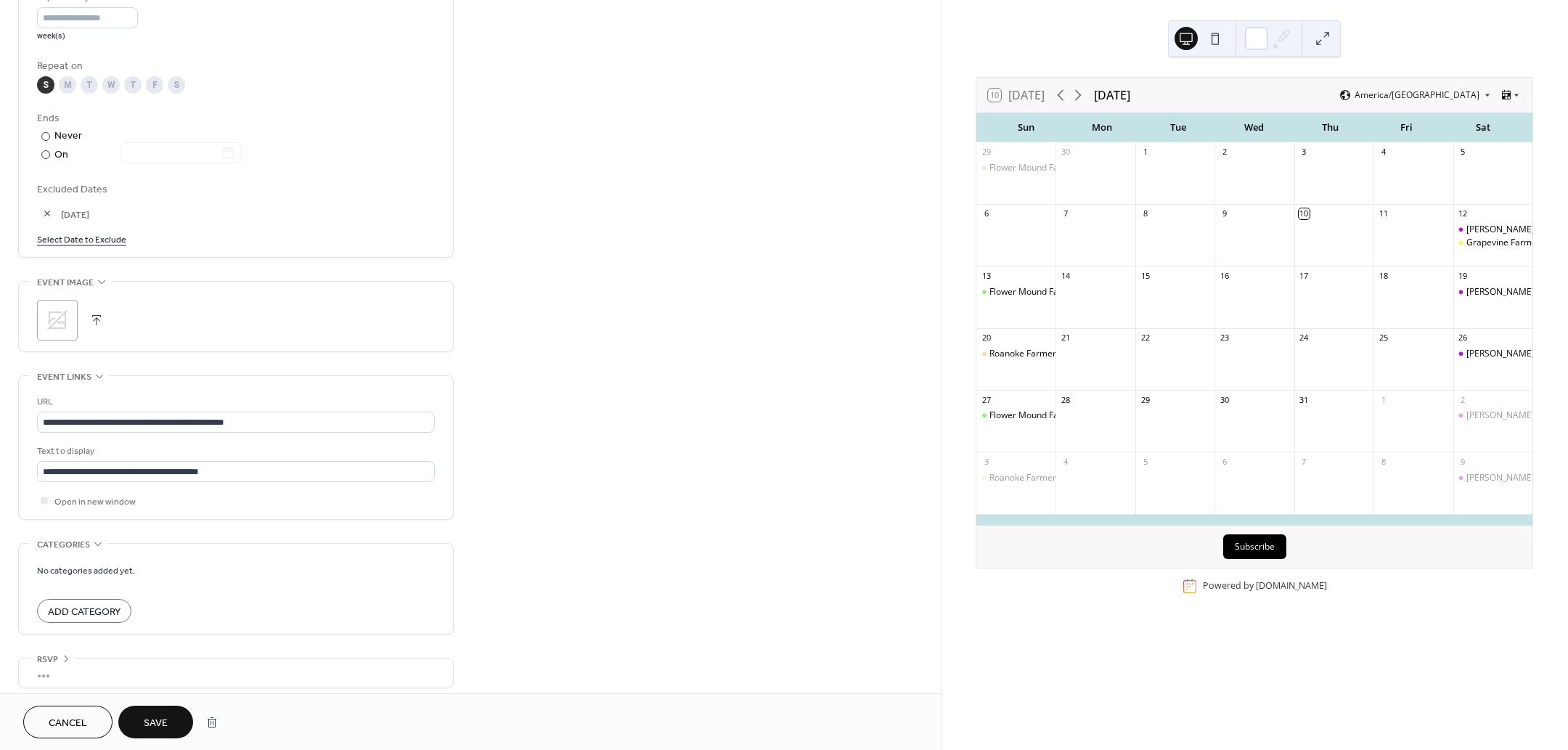 scroll, scrollTop: 724, scrollLeft: 0, axis: vertical 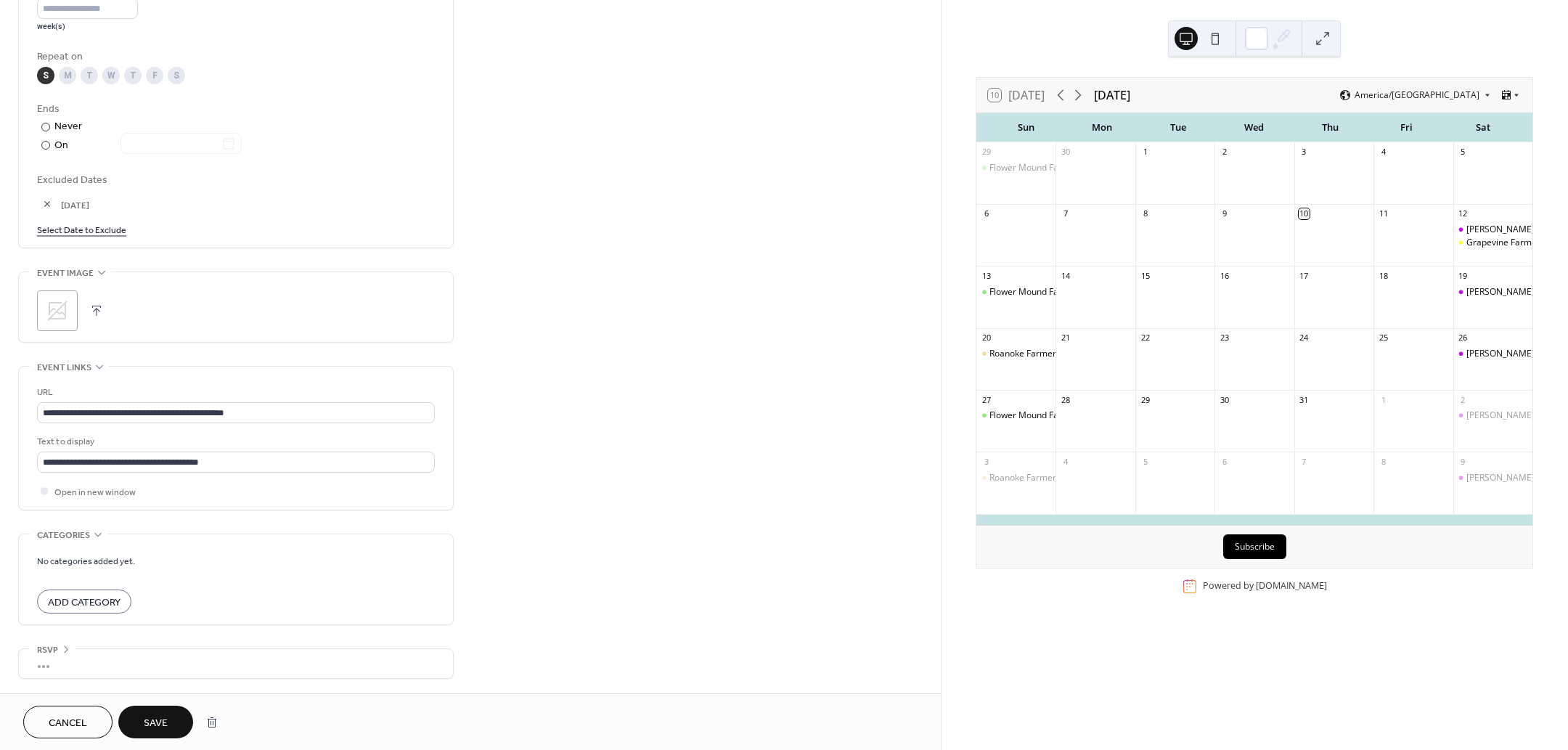 click on "Save" at bounding box center (155, 723) 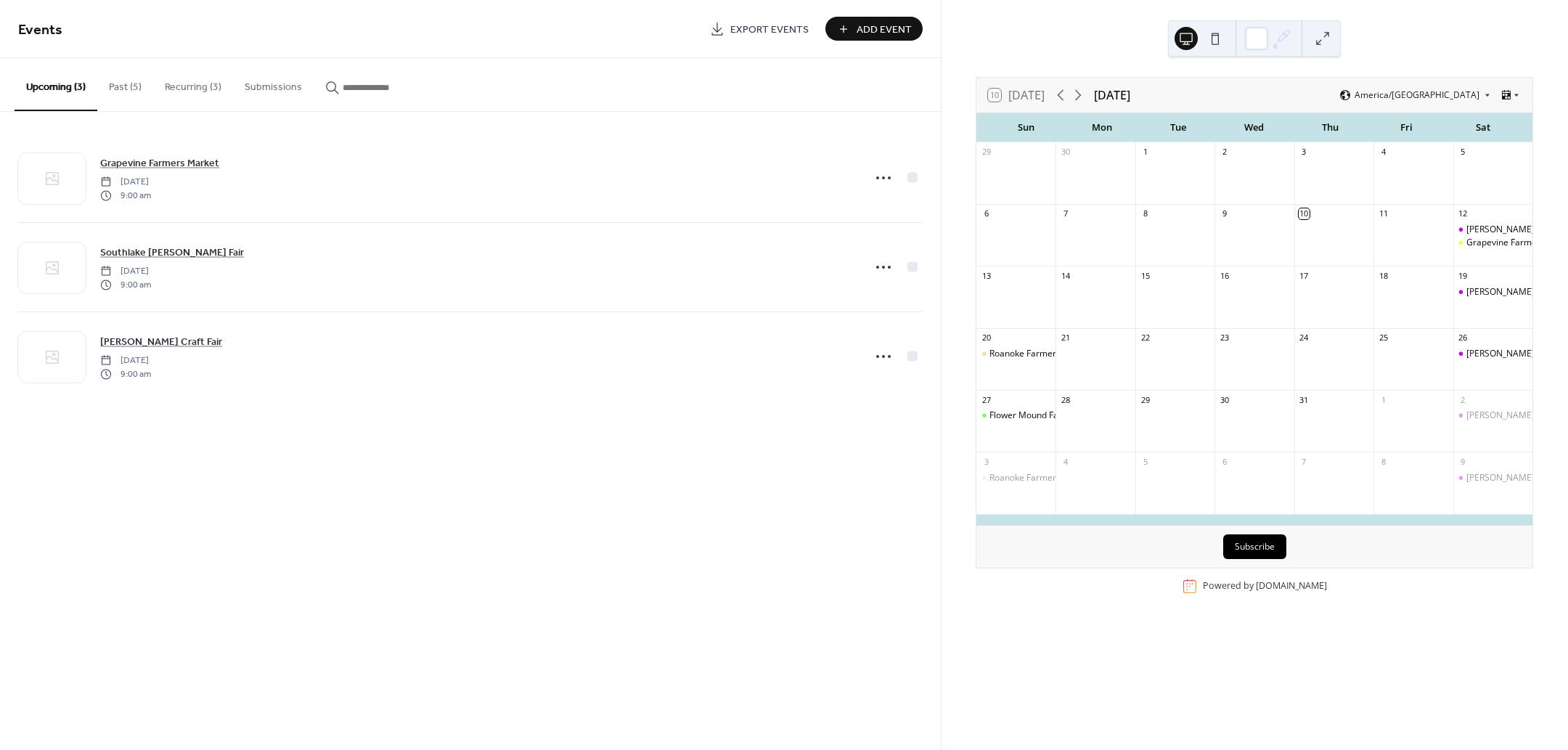 click on "Recurring  (3)" at bounding box center [193, 83] 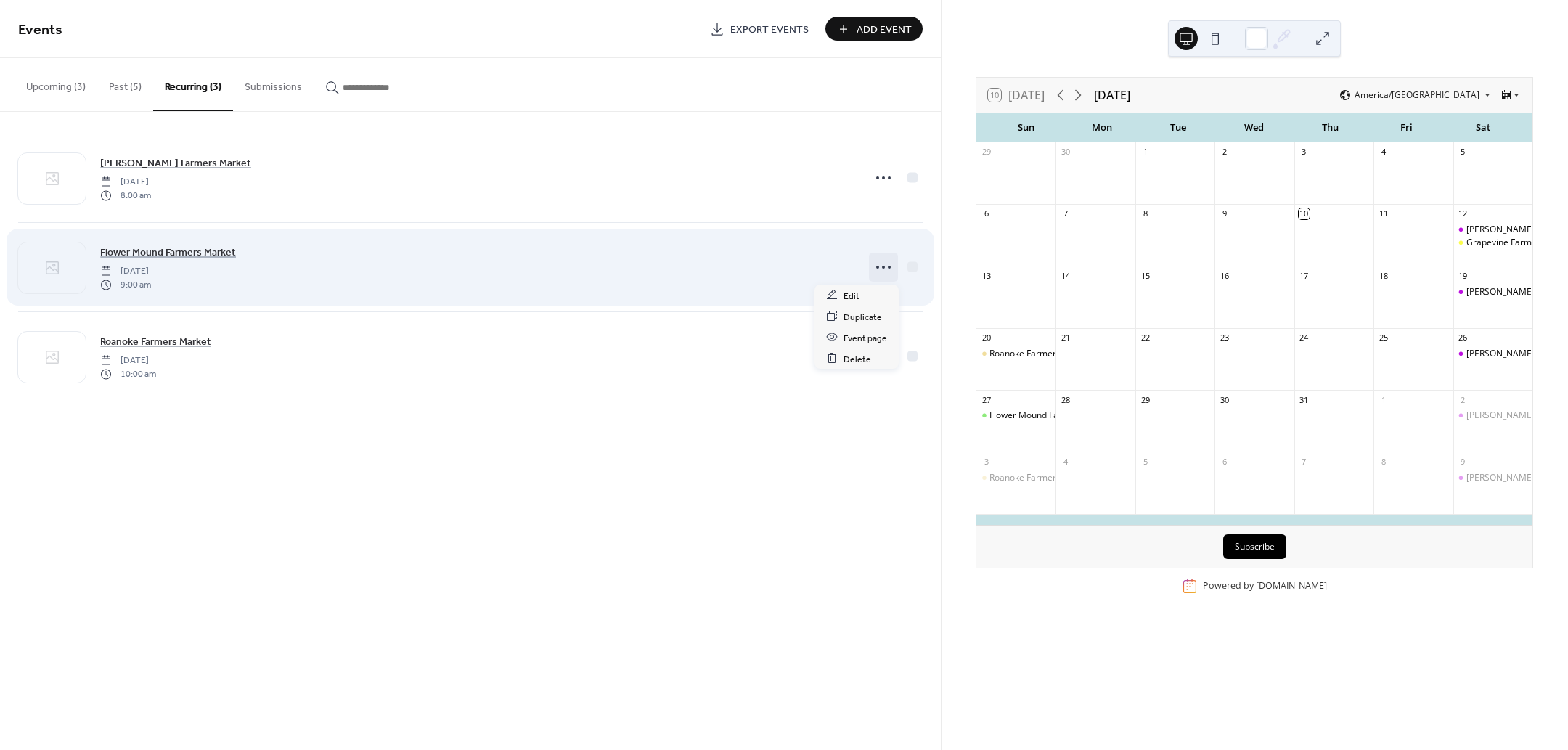 click 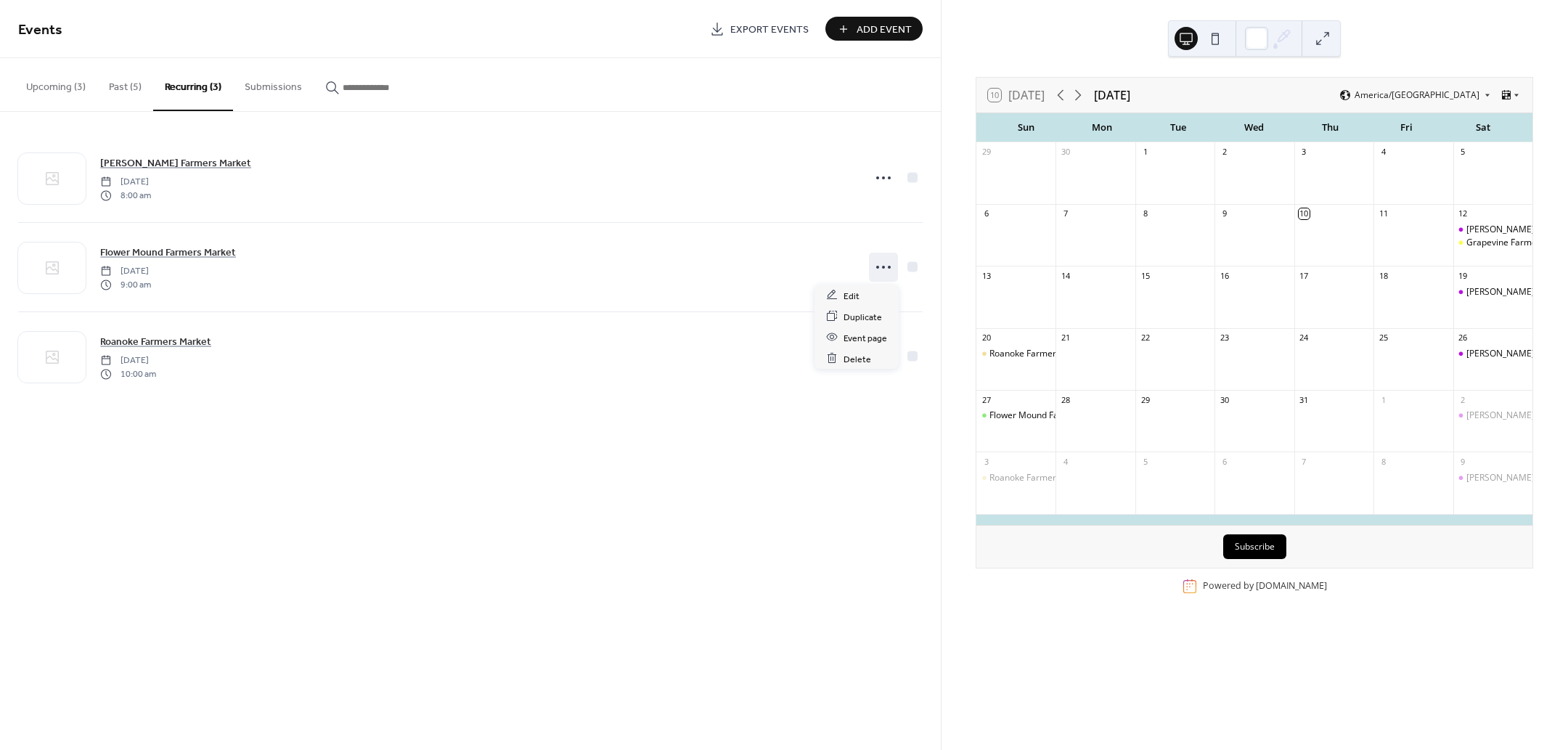 click on "Events Export Events Add Event Upcoming  (3) Past  (5) Recurring  (3) Submissions  Grapevine Farmers Market [DATE] 9:00 am [GEOGRAPHIC_DATA][PERSON_NAME] [DATE] 9:00 am [PERSON_NAME] Craft Fair [DATE] 9:00 am [PERSON_NAME] Farmers Market [DATE] 8:00 am Flower Mound Farmers Market [DATE] 9:00 am Roanoke Farmers Market [DATE] 10:00 am Cancel" at bounding box center (470, 375) 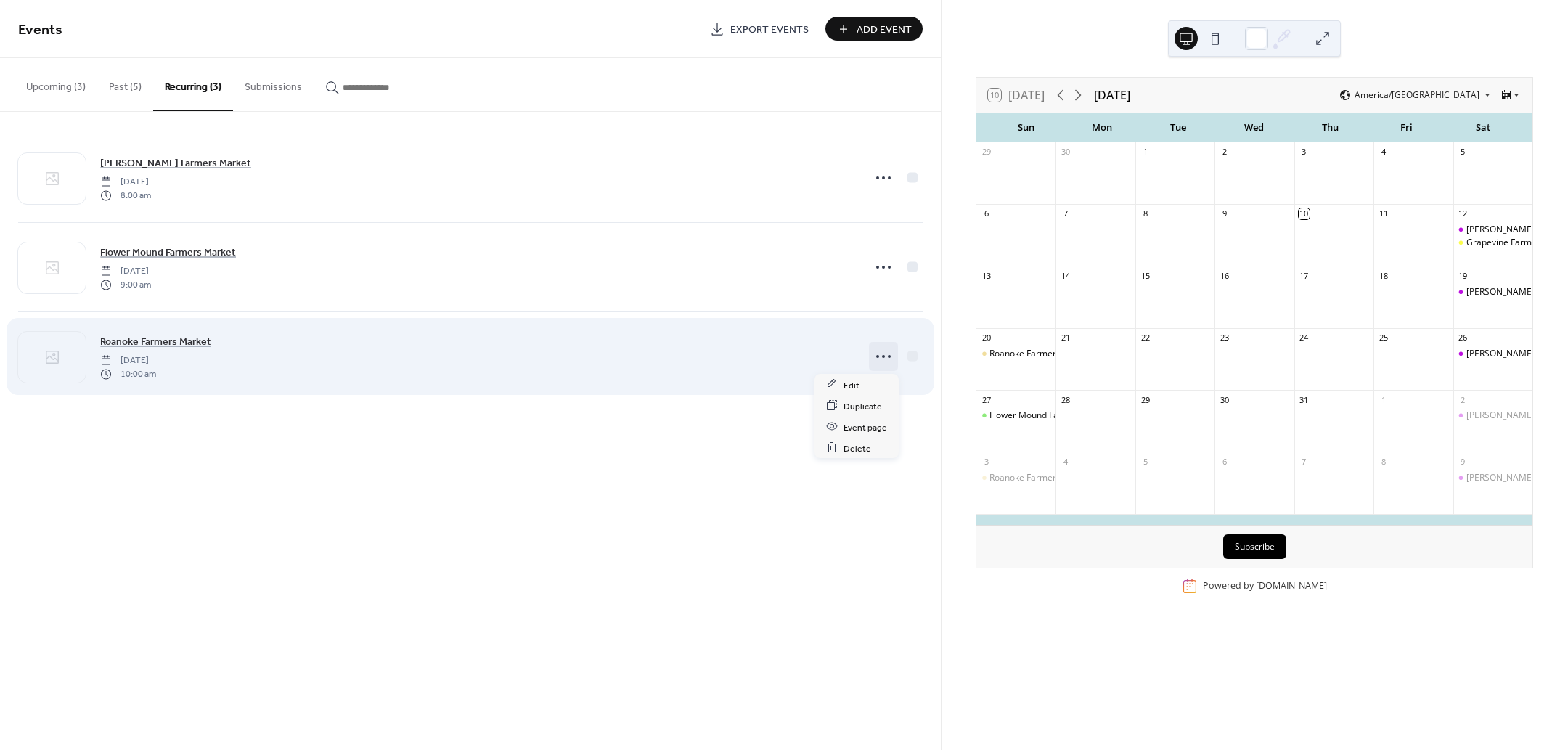 click 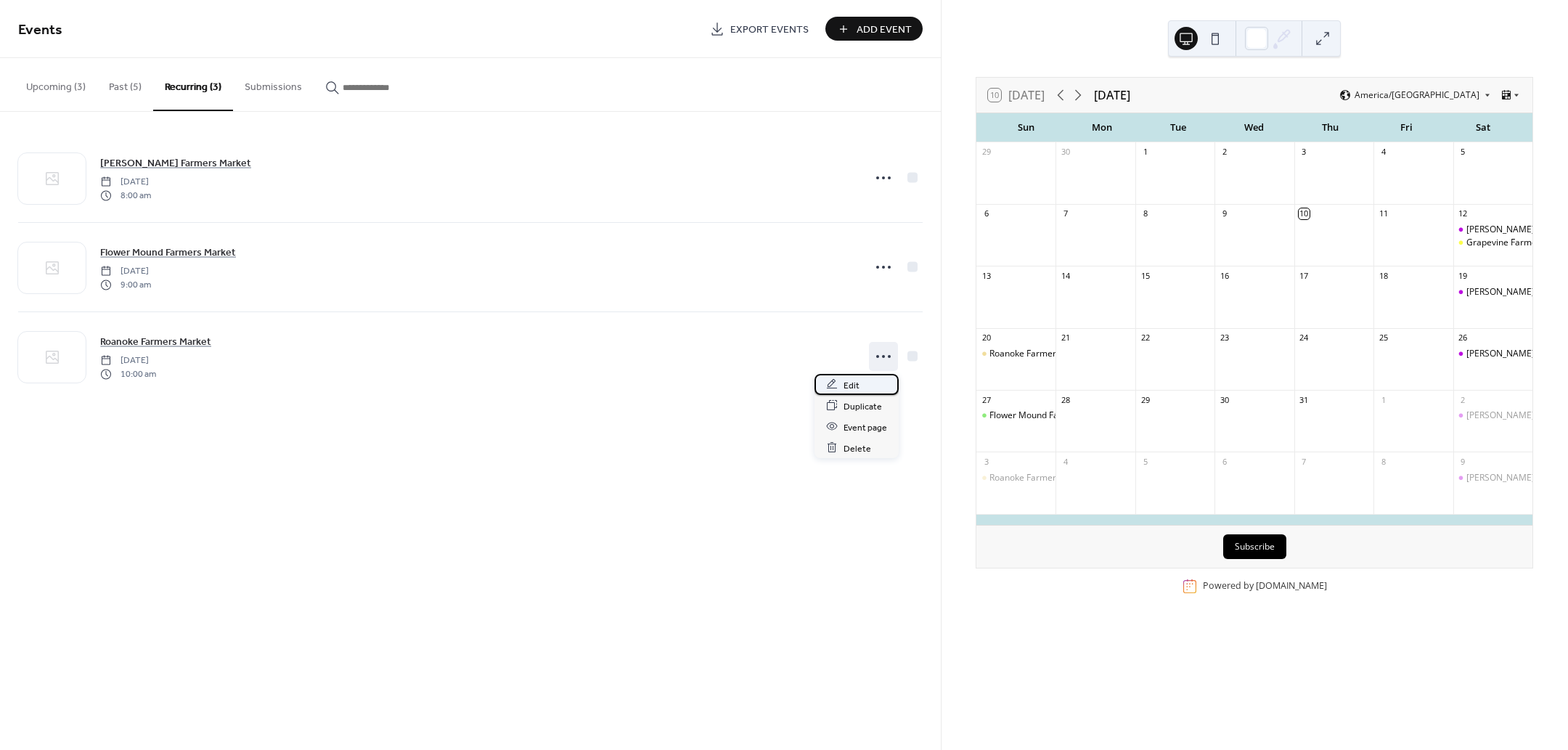 click on "Edit" at bounding box center (852, 385) 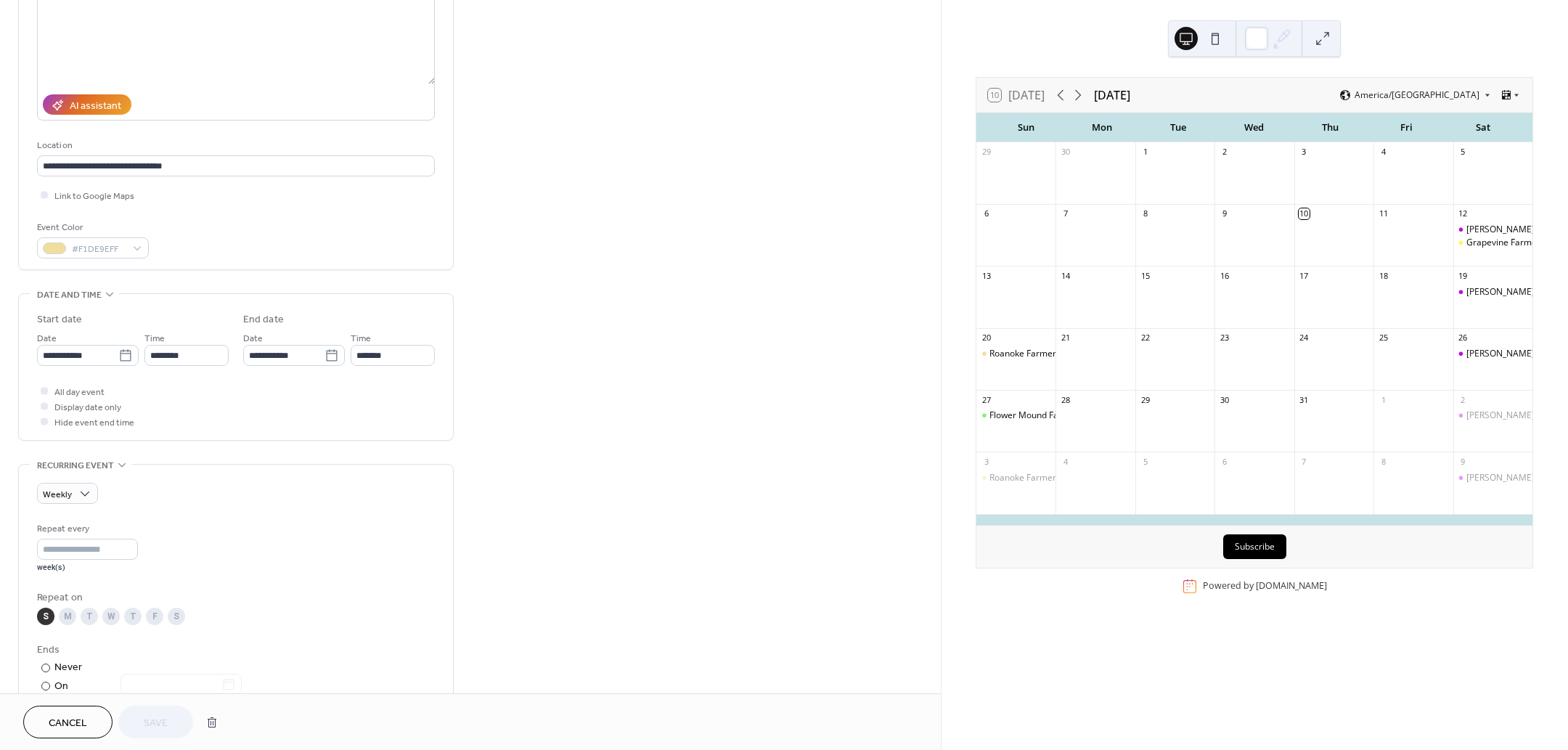 scroll, scrollTop: 182, scrollLeft: 0, axis: vertical 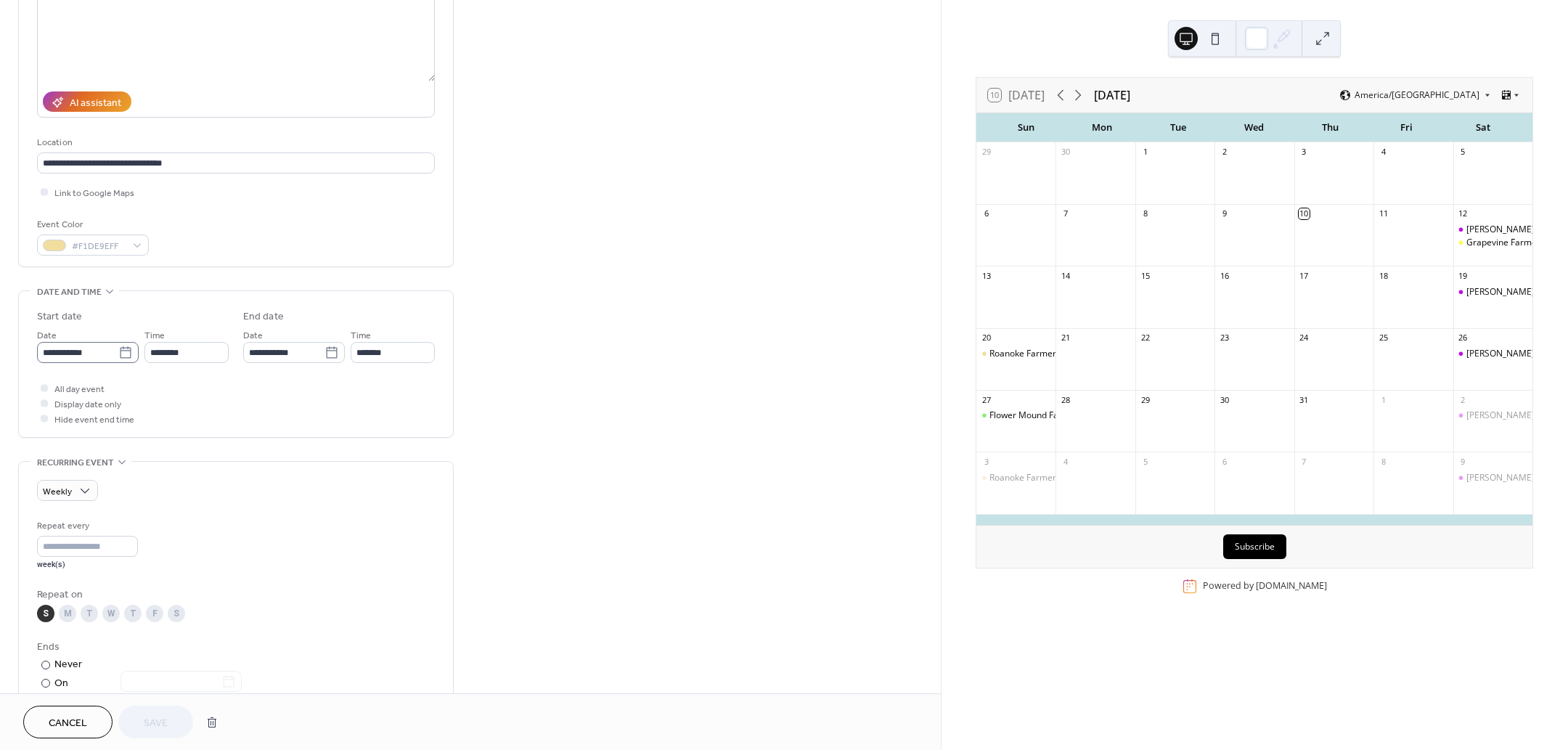 click 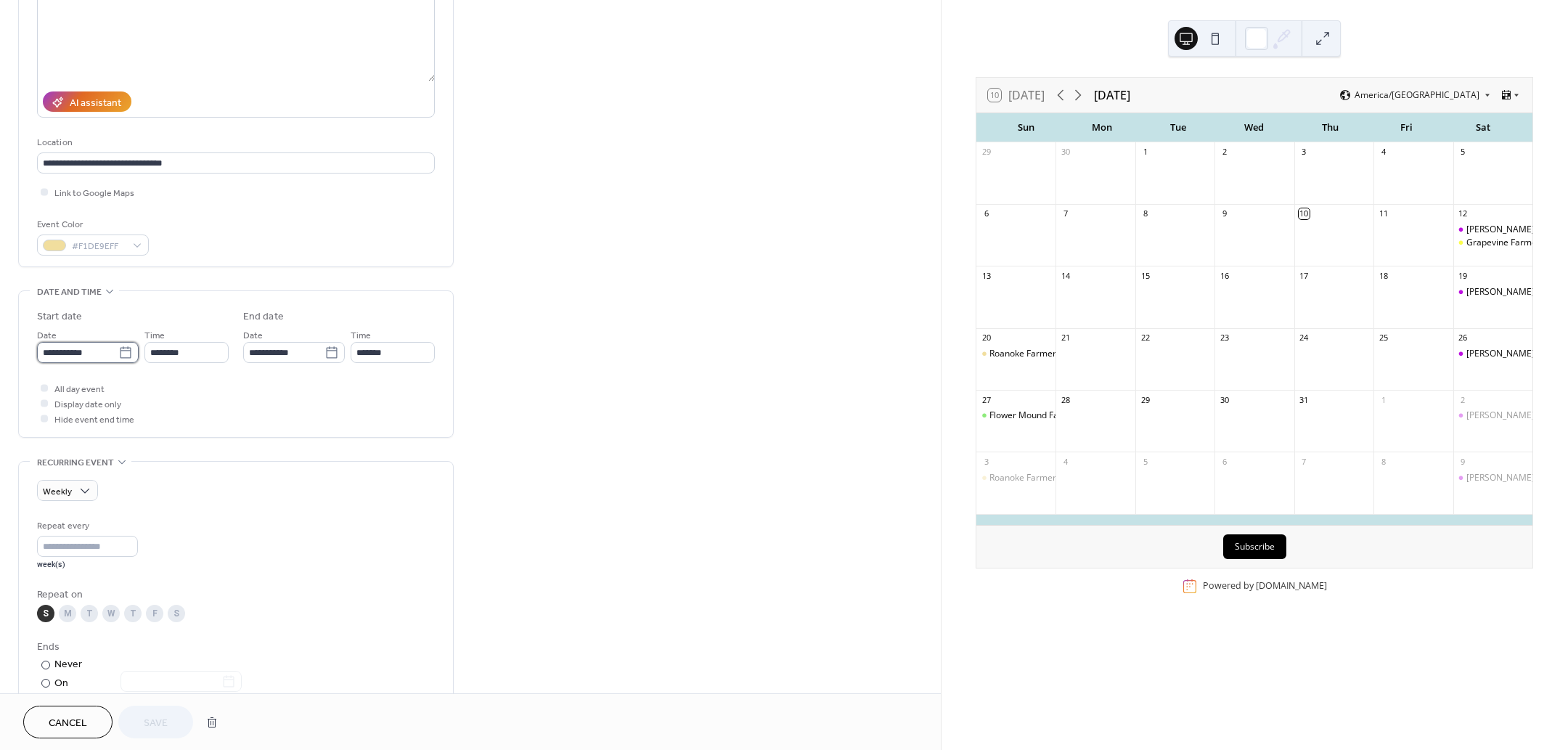 click on "**********" at bounding box center [78, 352] 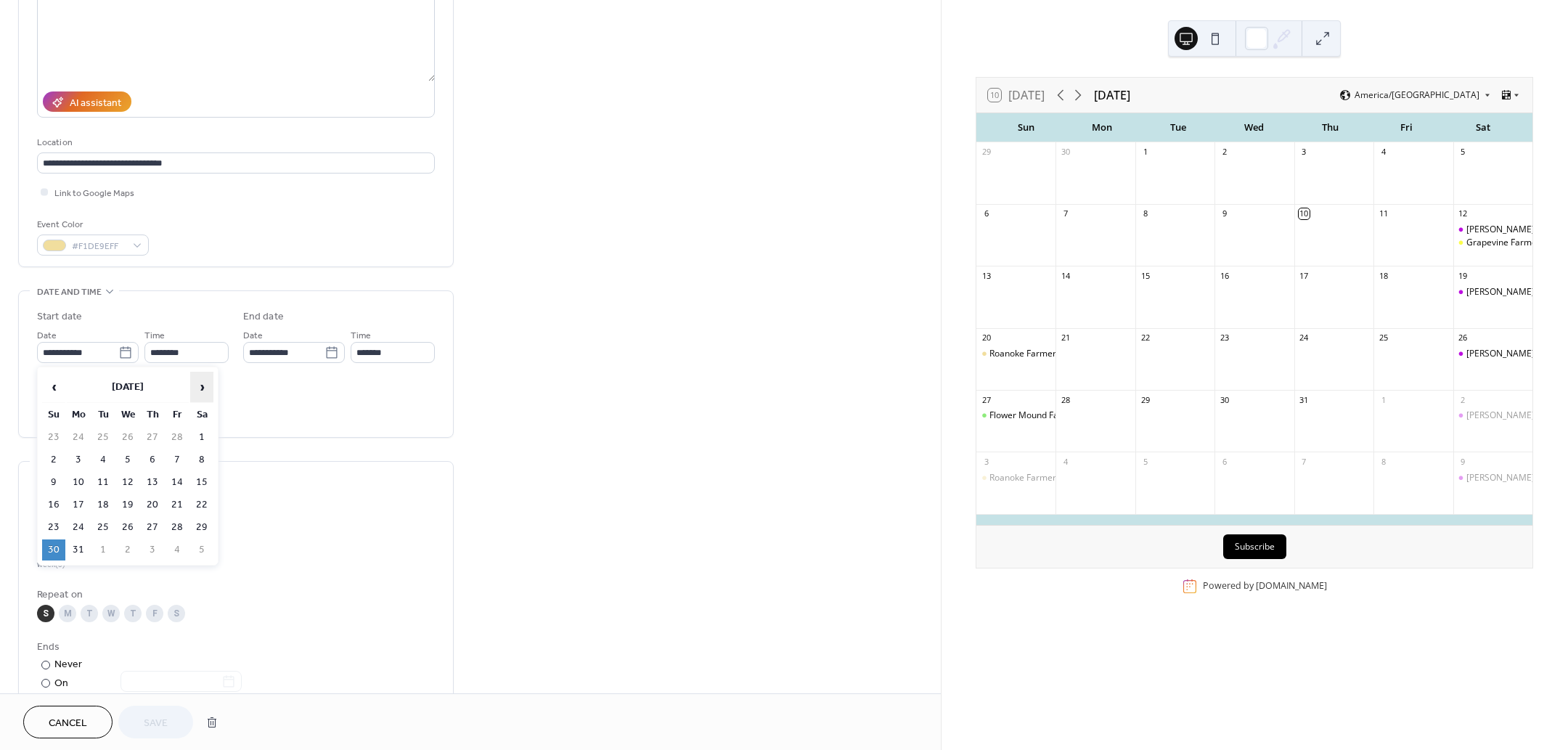 click on "›" at bounding box center [202, 387] 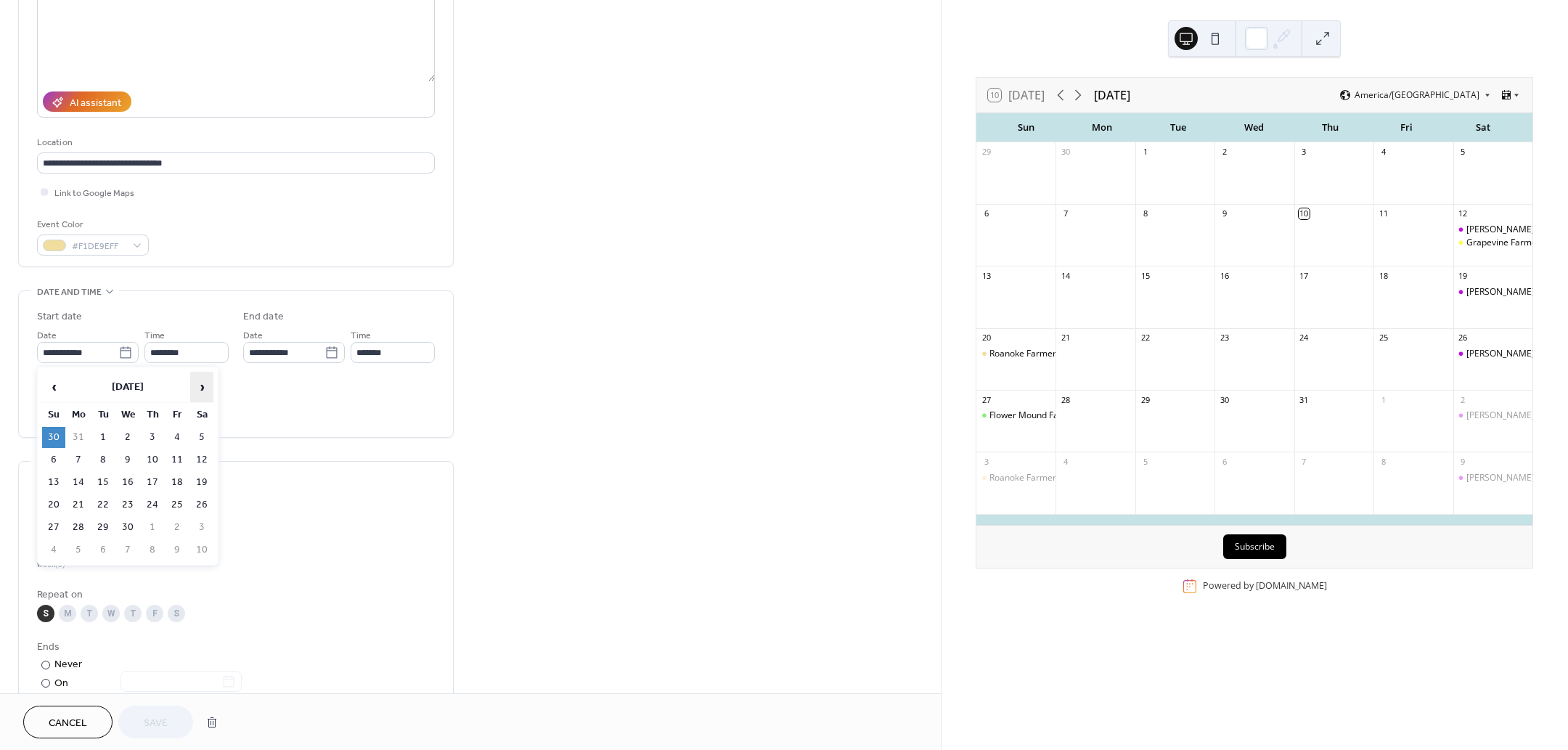 click on "›" at bounding box center [202, 387] 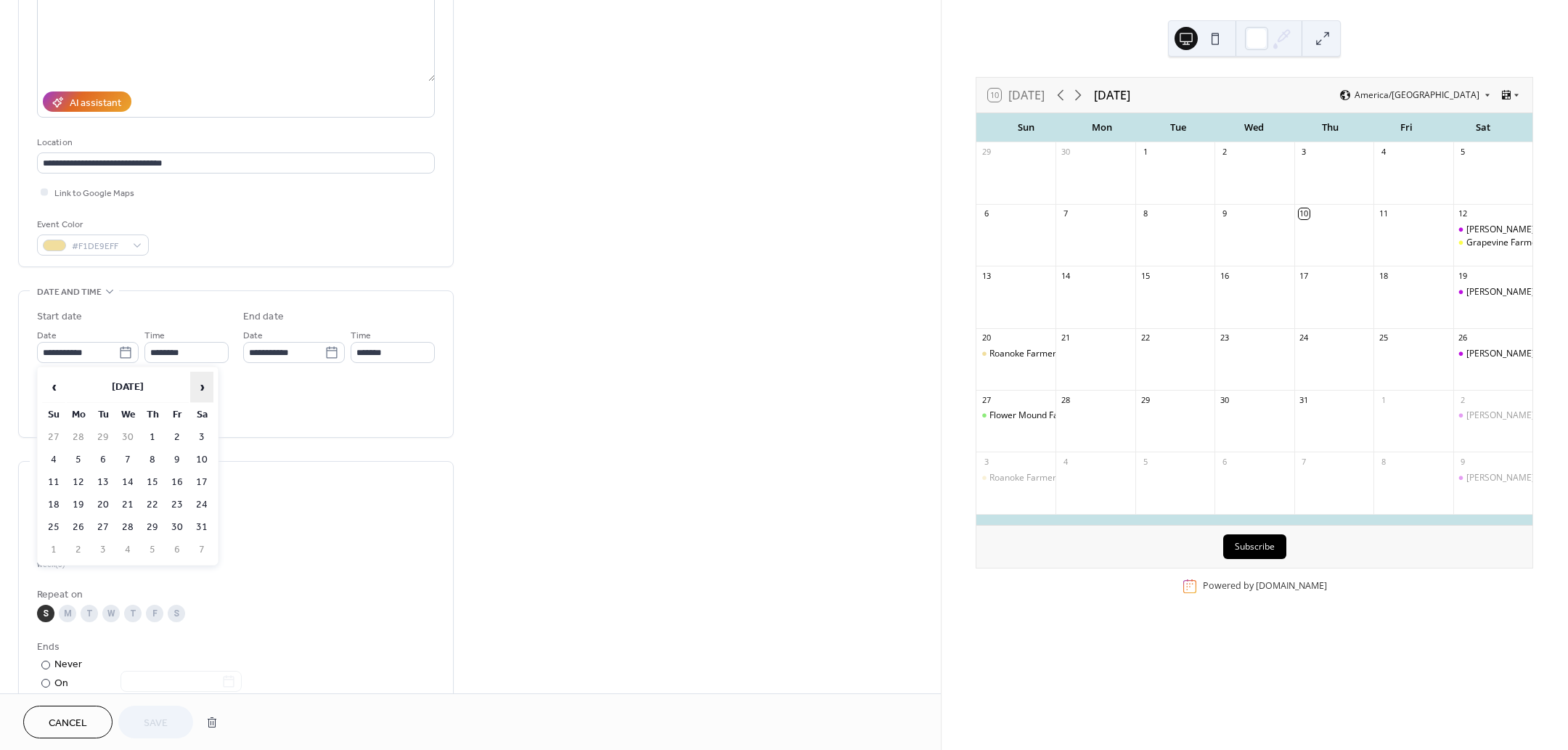 click on "›" at bounding box center (202, 387) 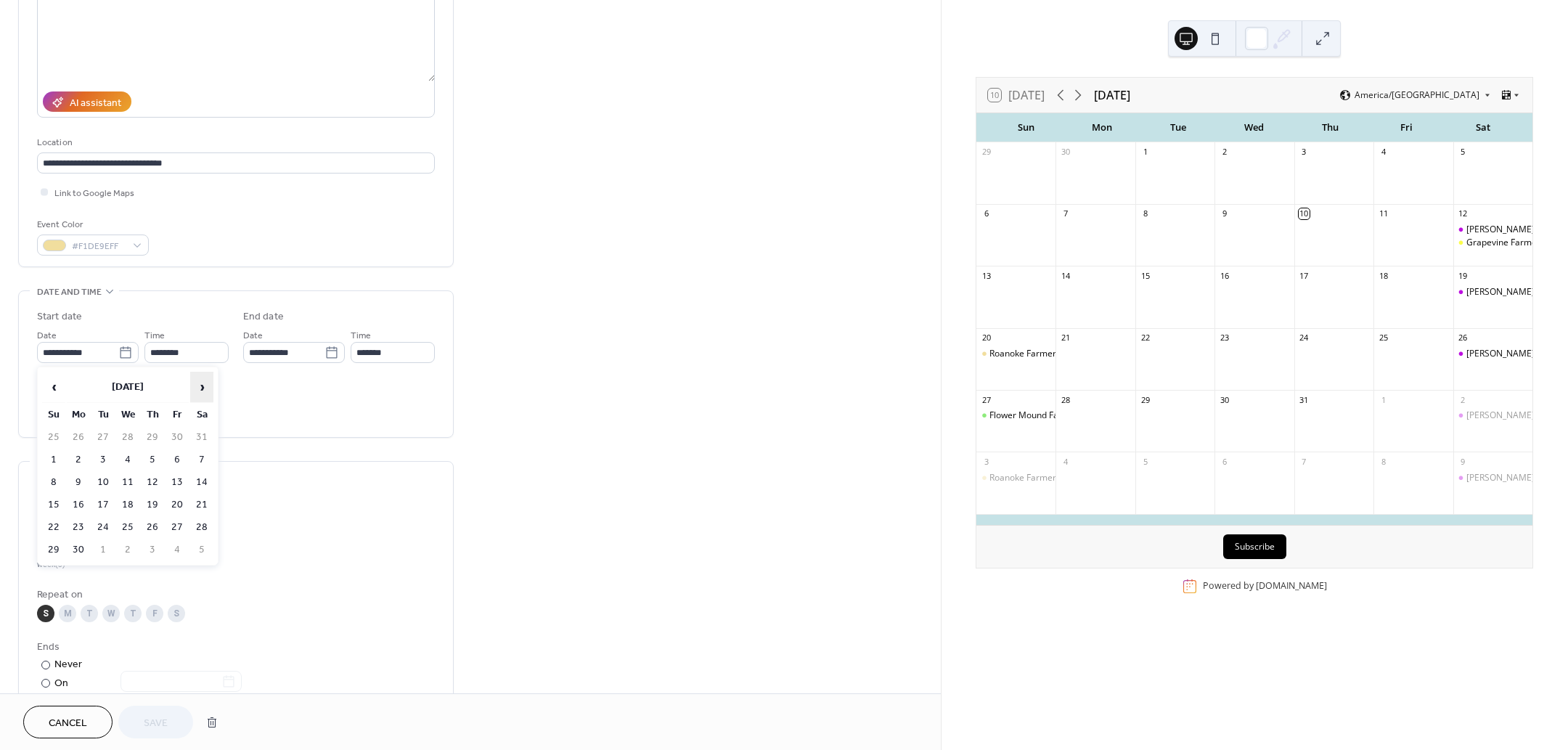 click on "›" at bounding box center (202, 387) 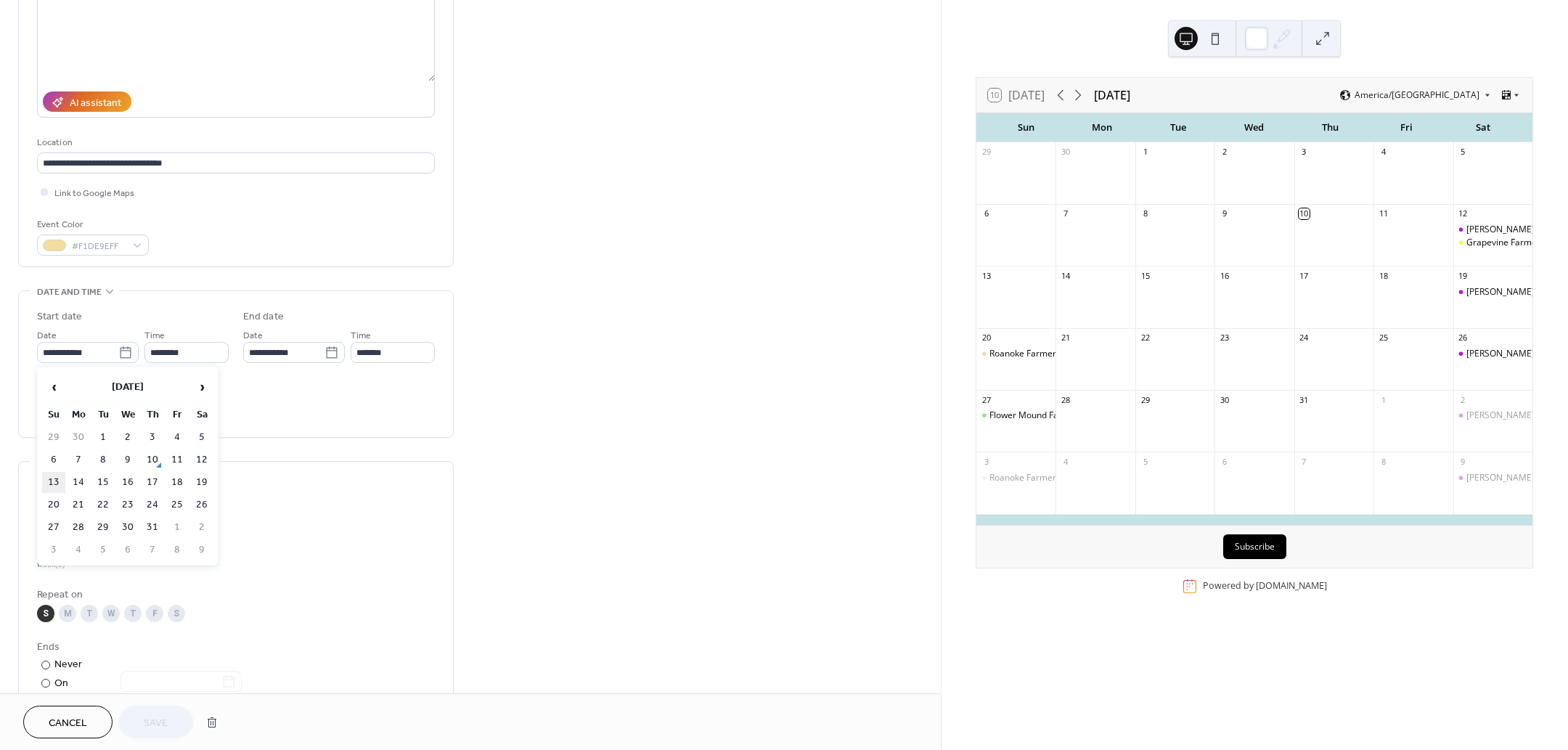 click on "13" at bounding box center (54, 482) 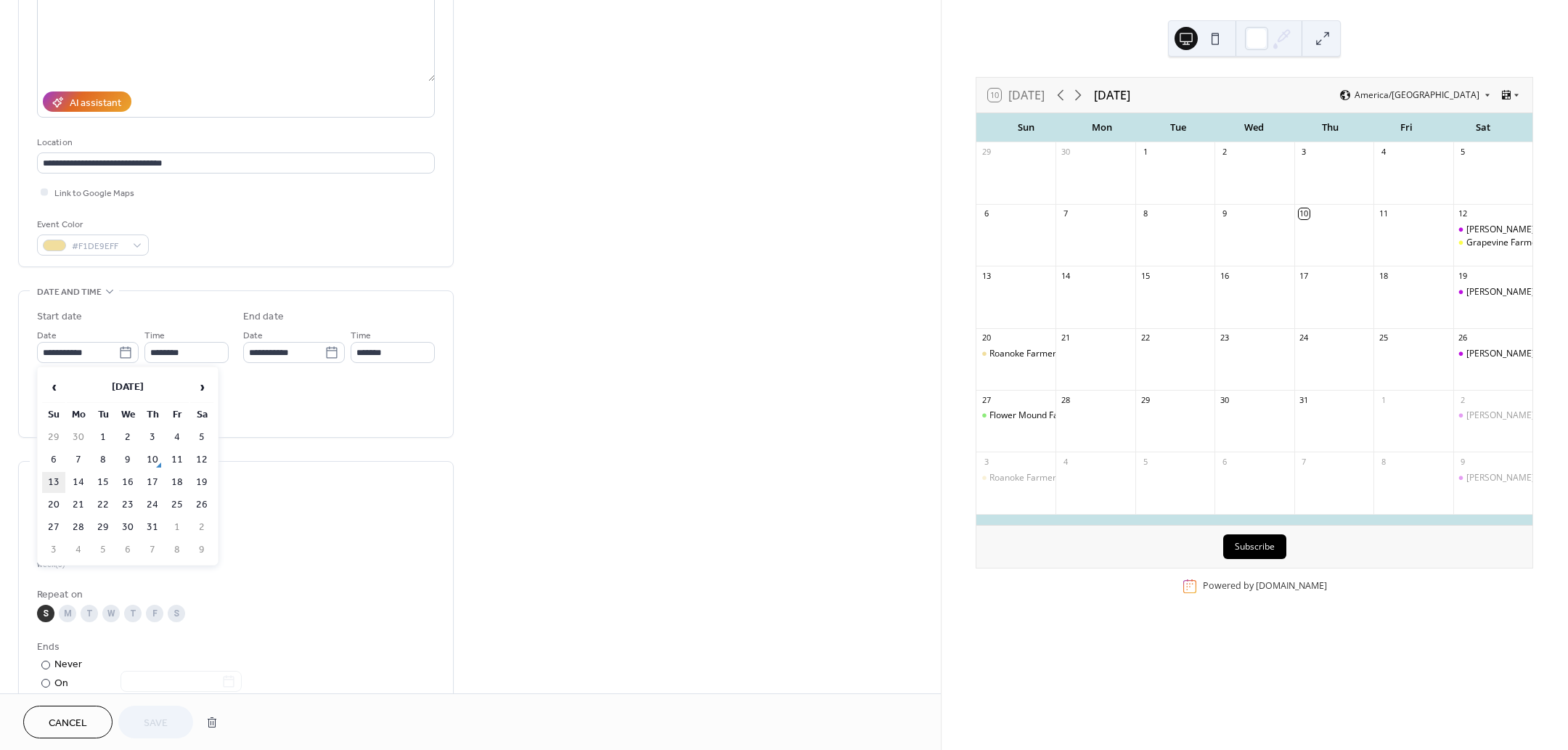 type on "**********" 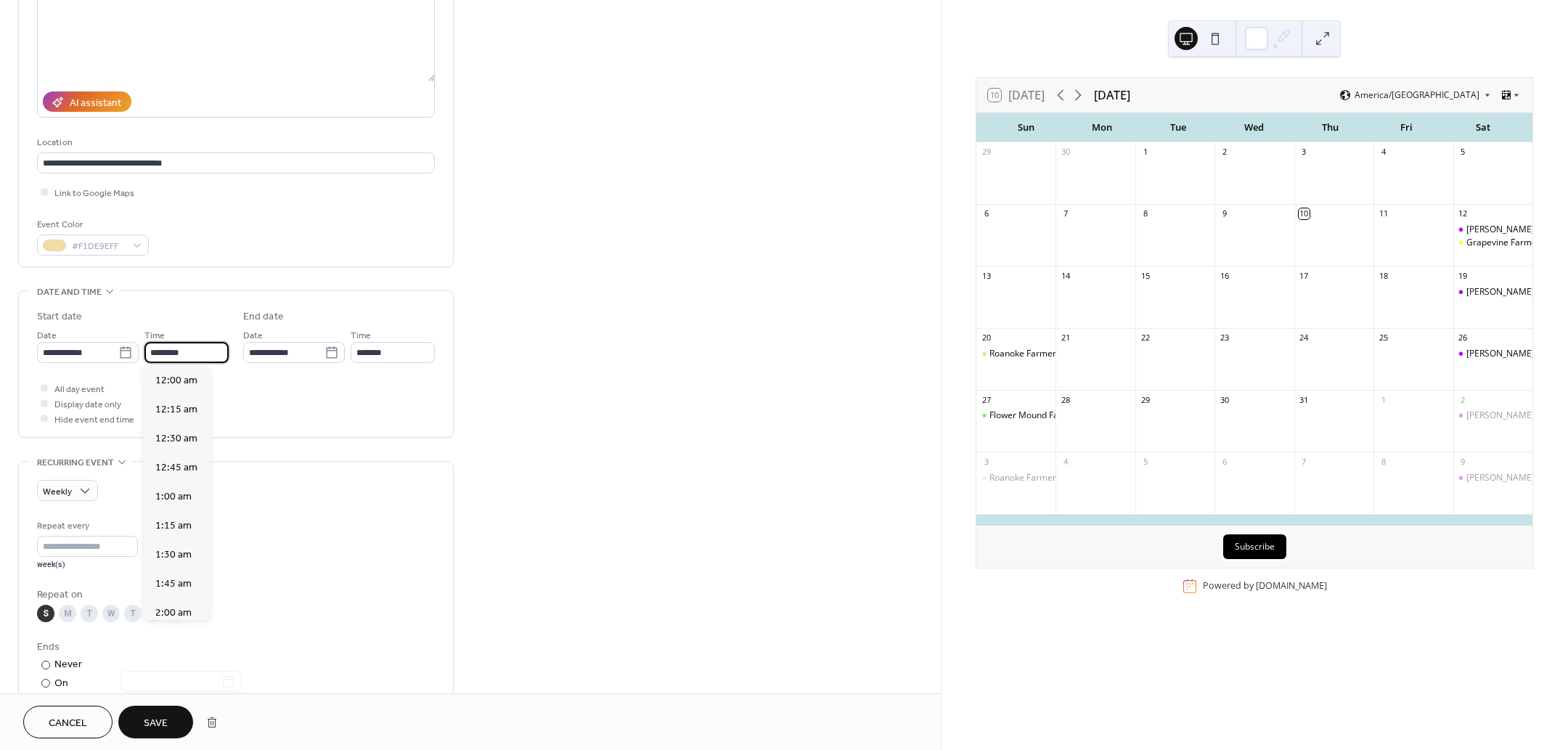 click on "********" at bounding box center [187, 352] 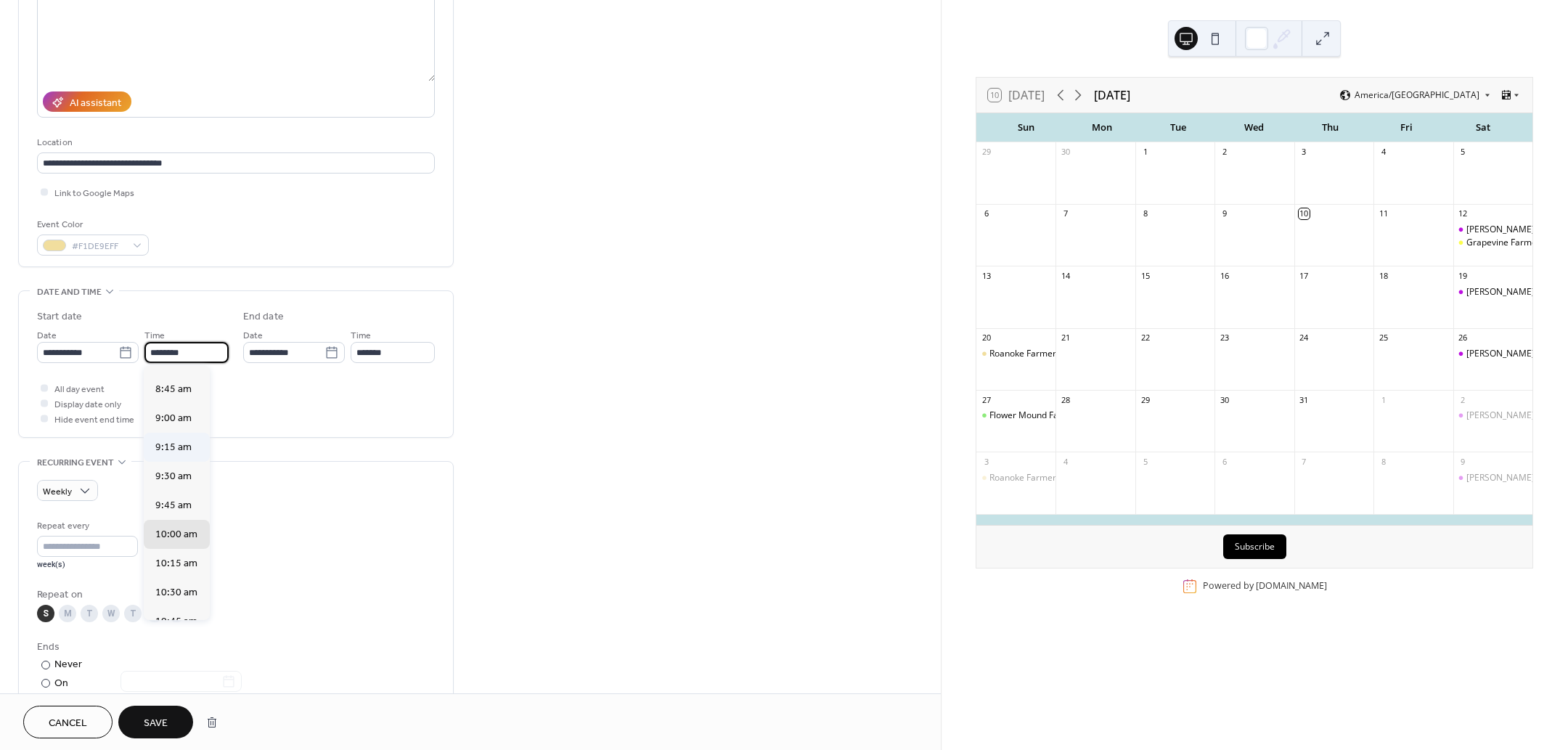 scroll, scrollTop: 1000, scrollLeft: 0, axis: vertical 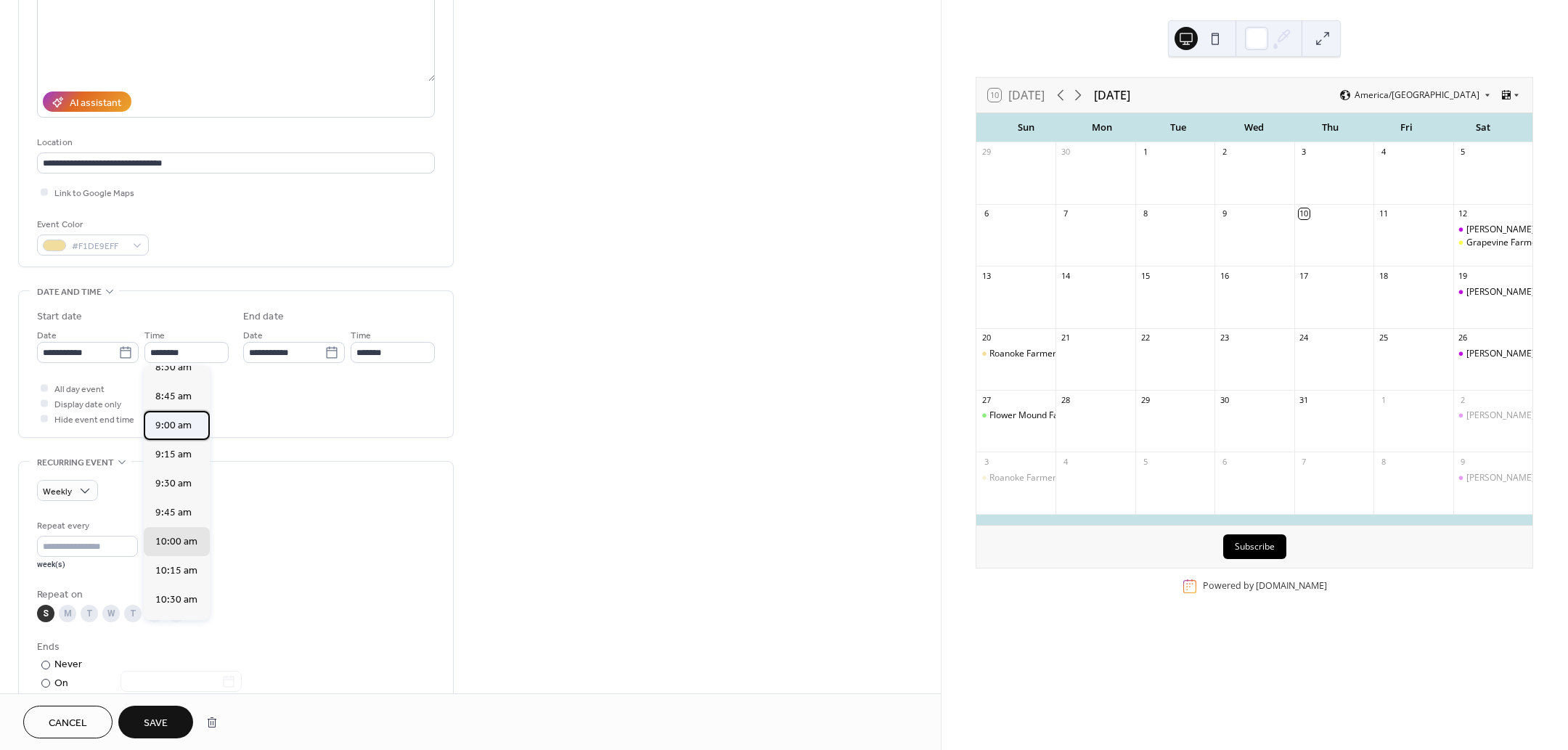 click on "9:00 am" at bounding box center (173, 425) 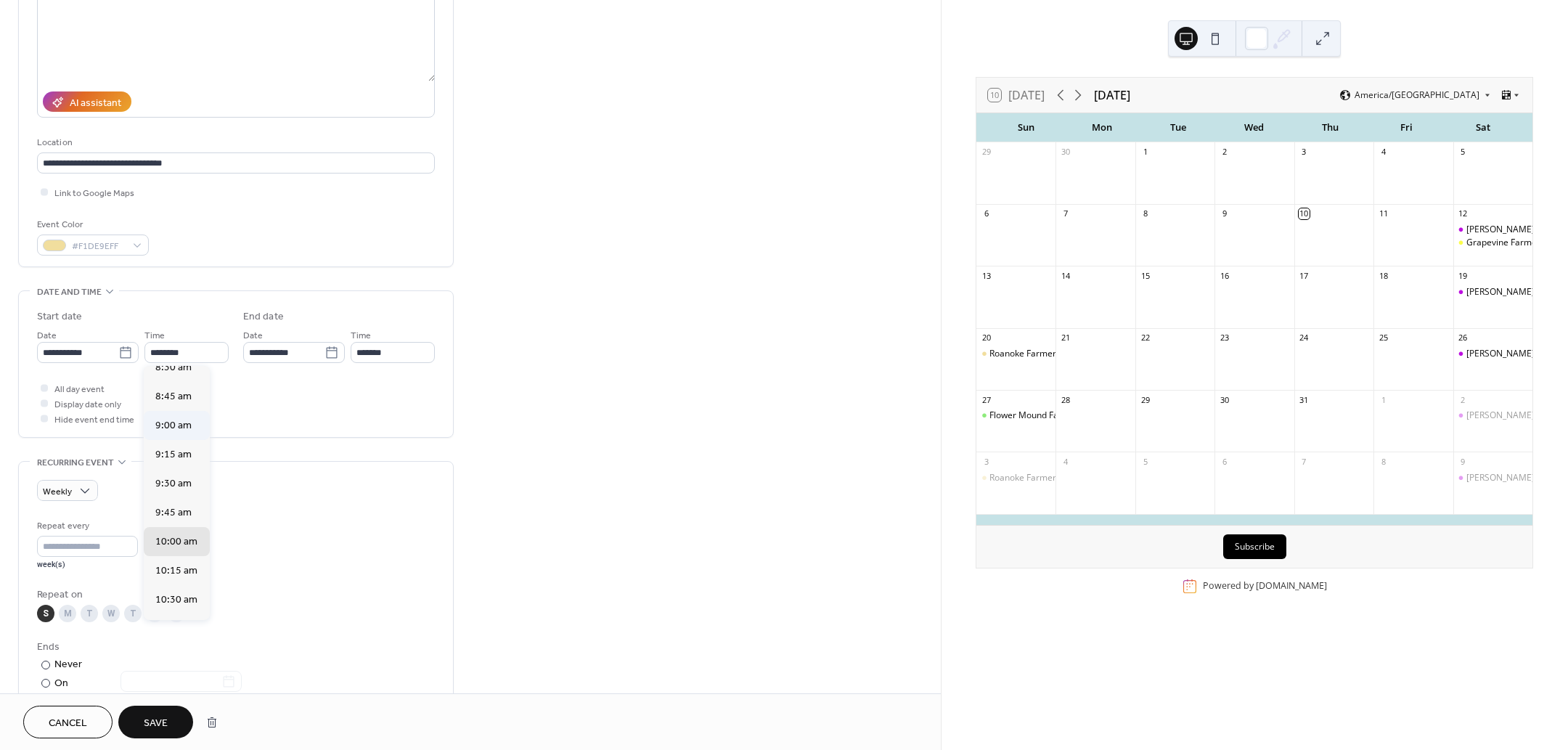 type on "*******" 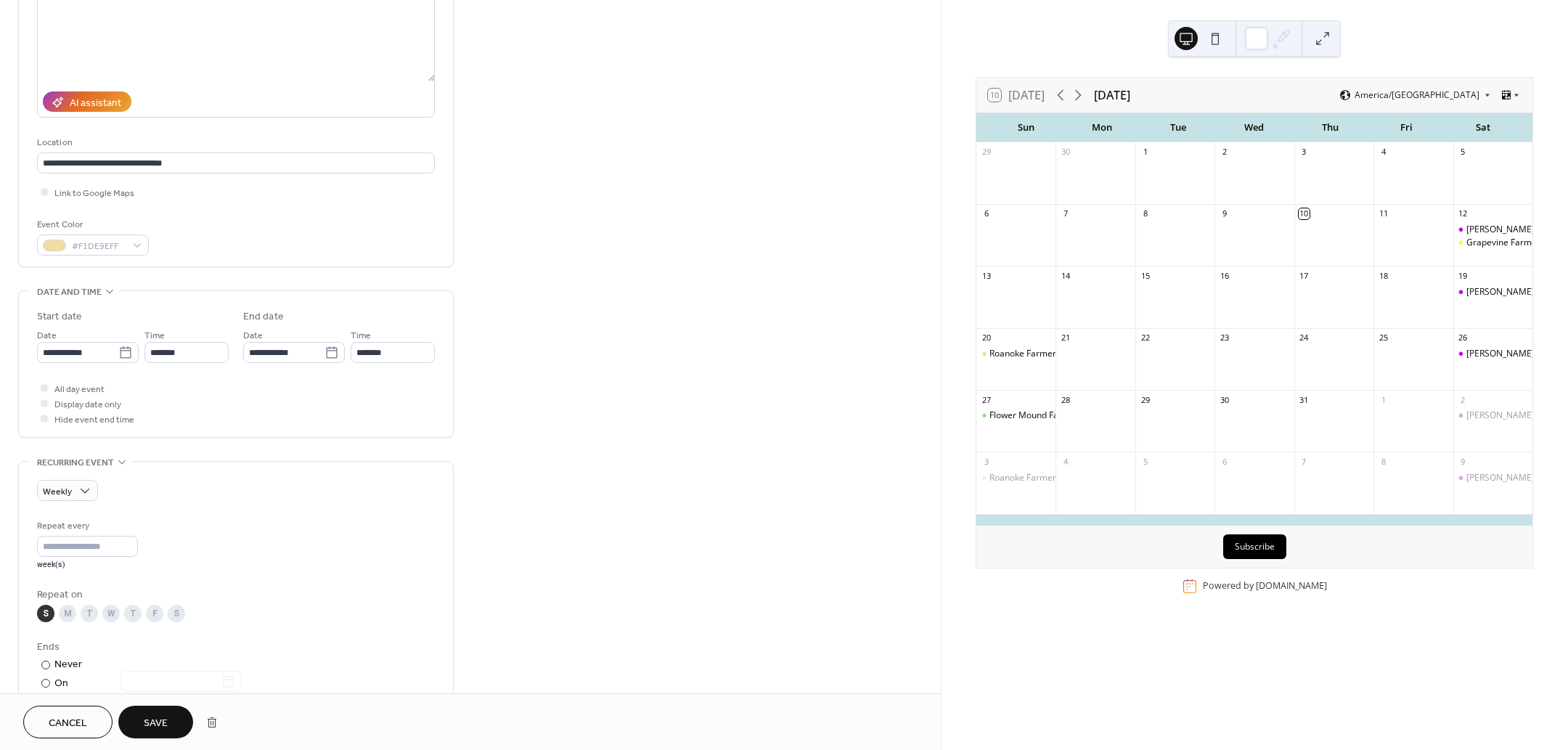 click on "Save" at bounding box center (155, 723) 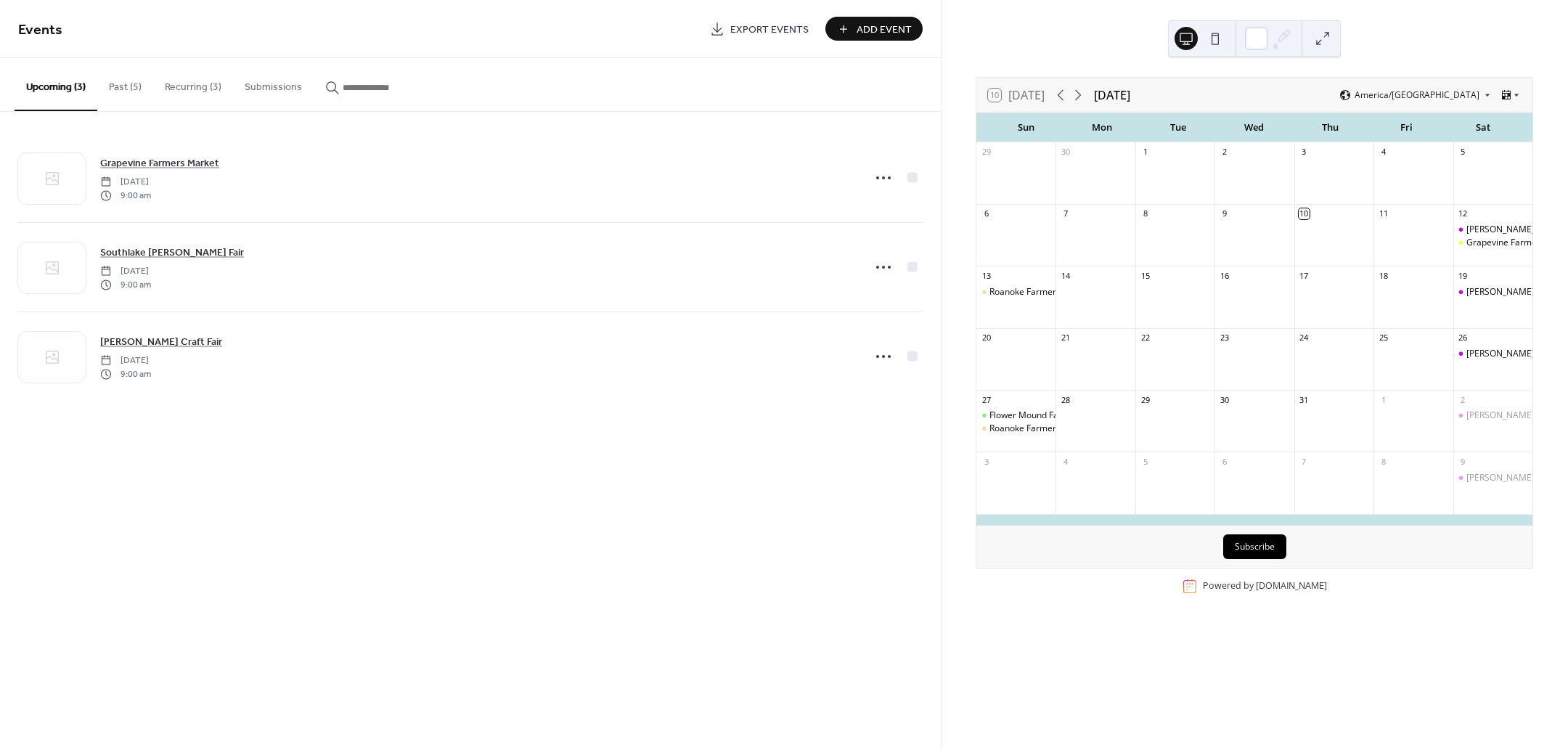 click on "Recurring  (3)" at bounding box center [193, 83] 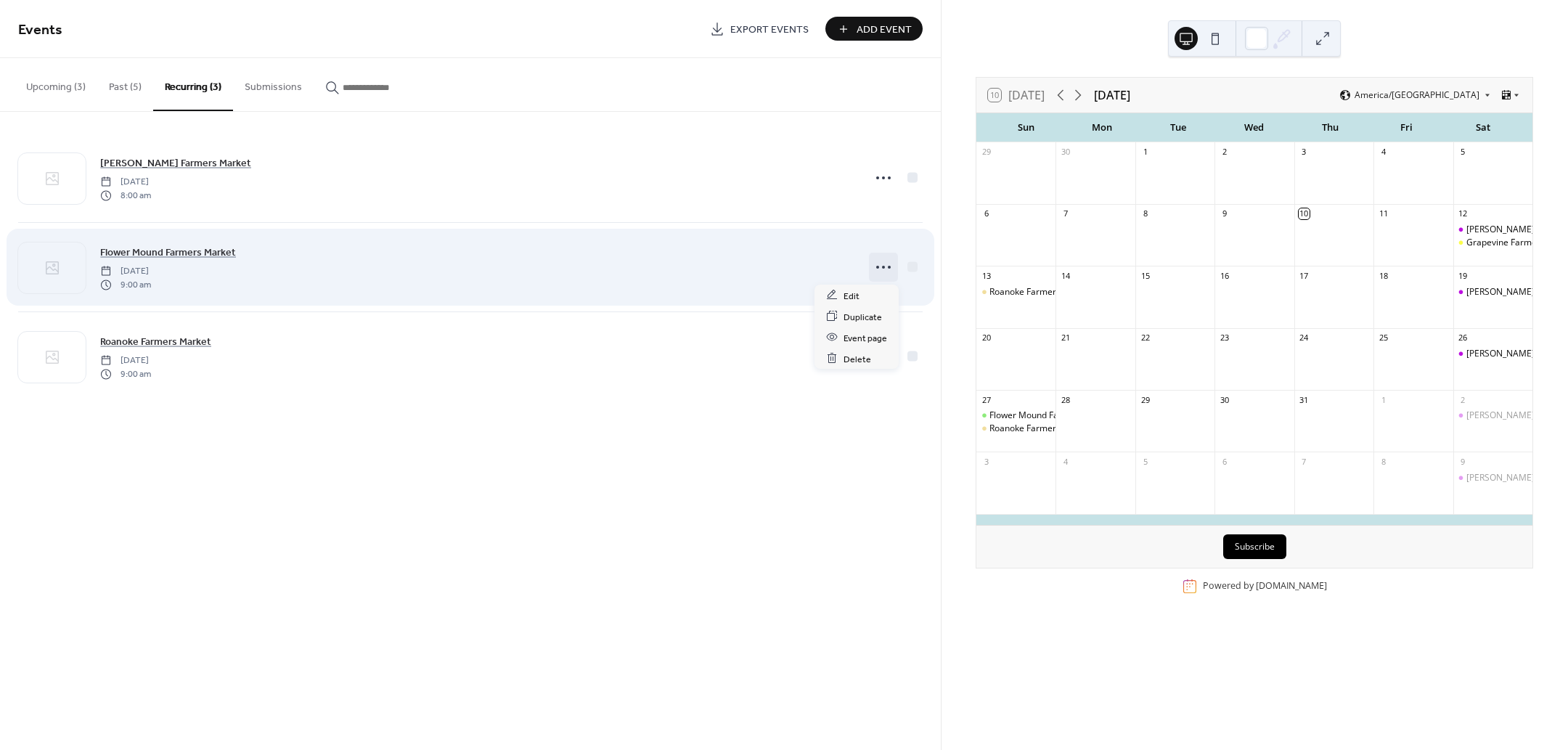 click 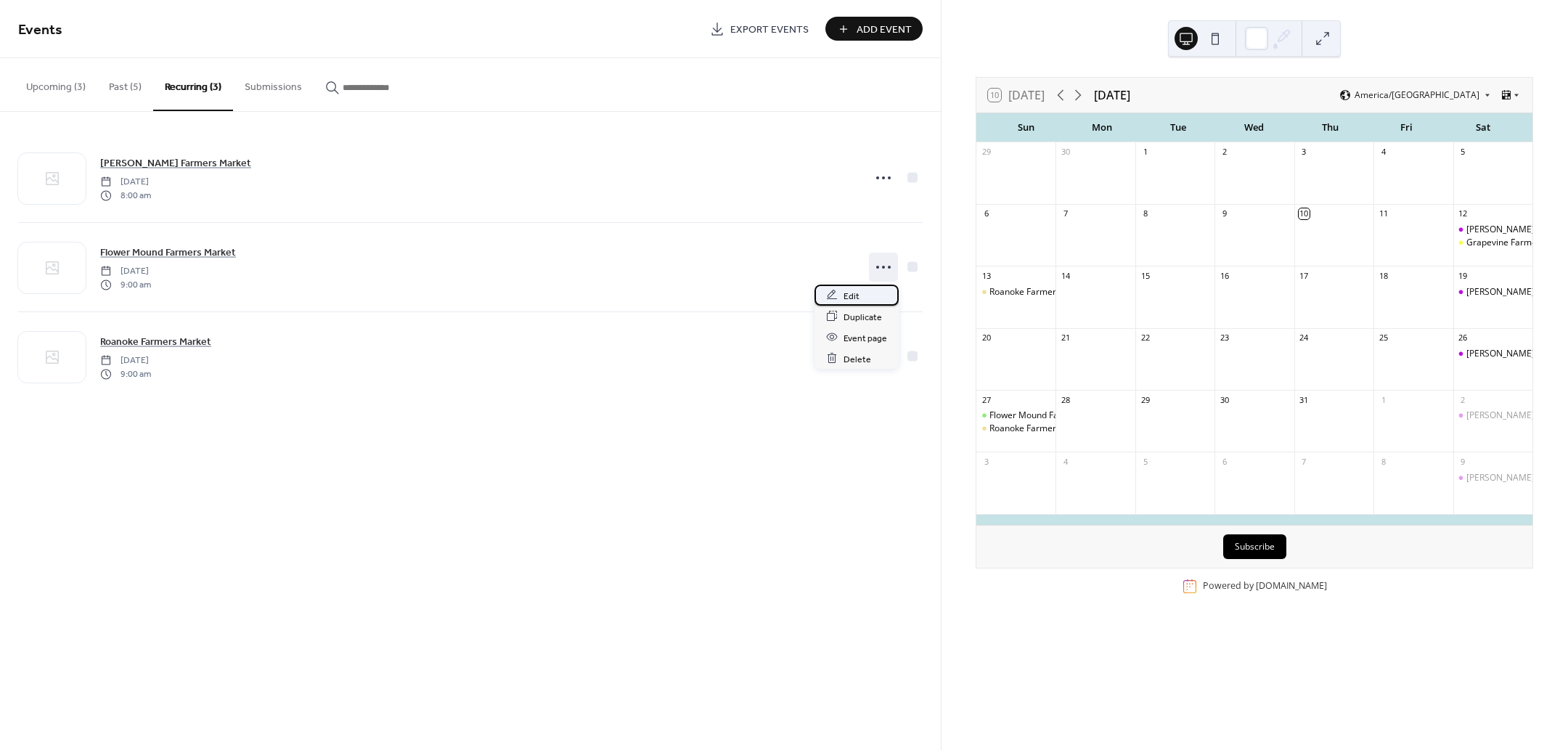 click on "Edit" at bounding box center [852, 295] 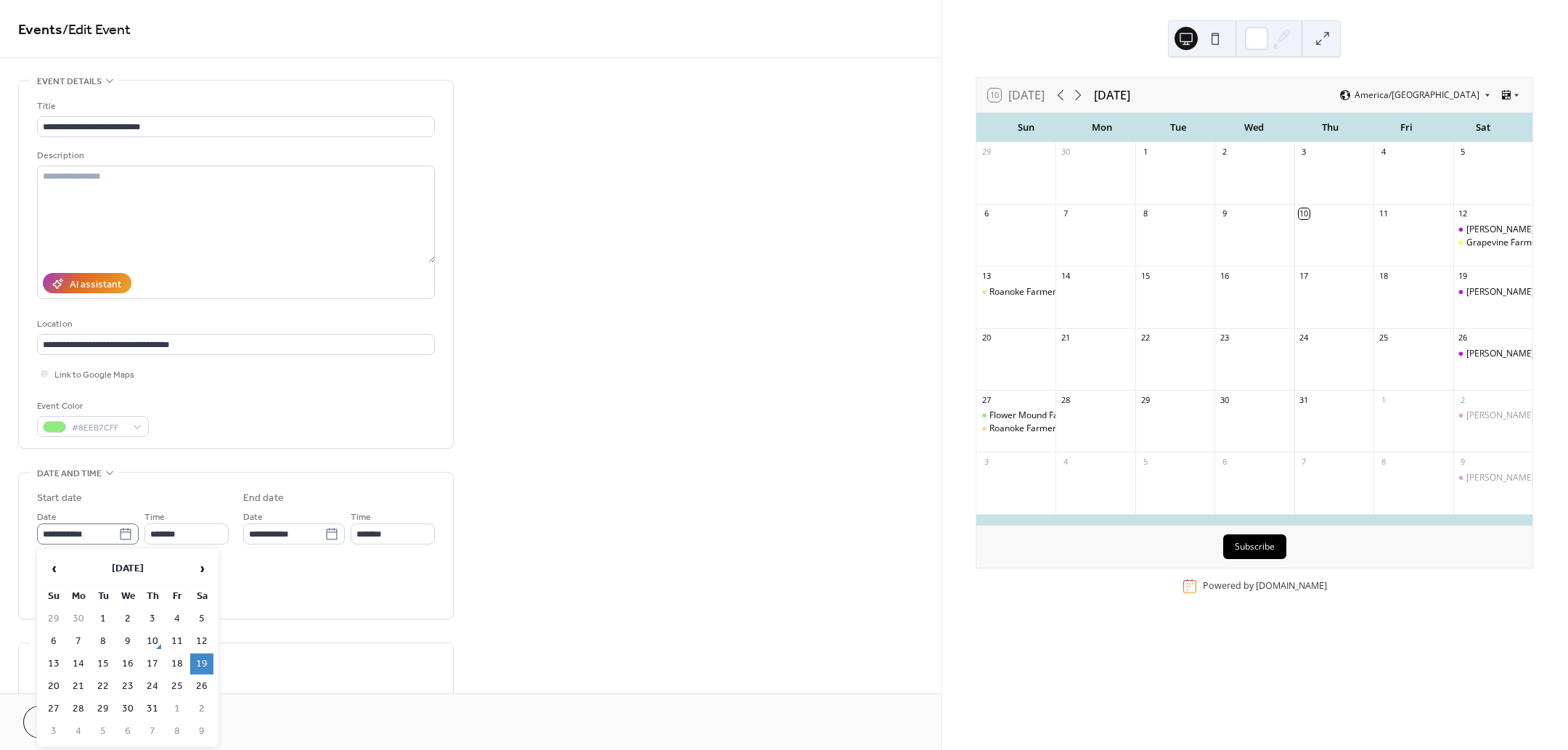 click 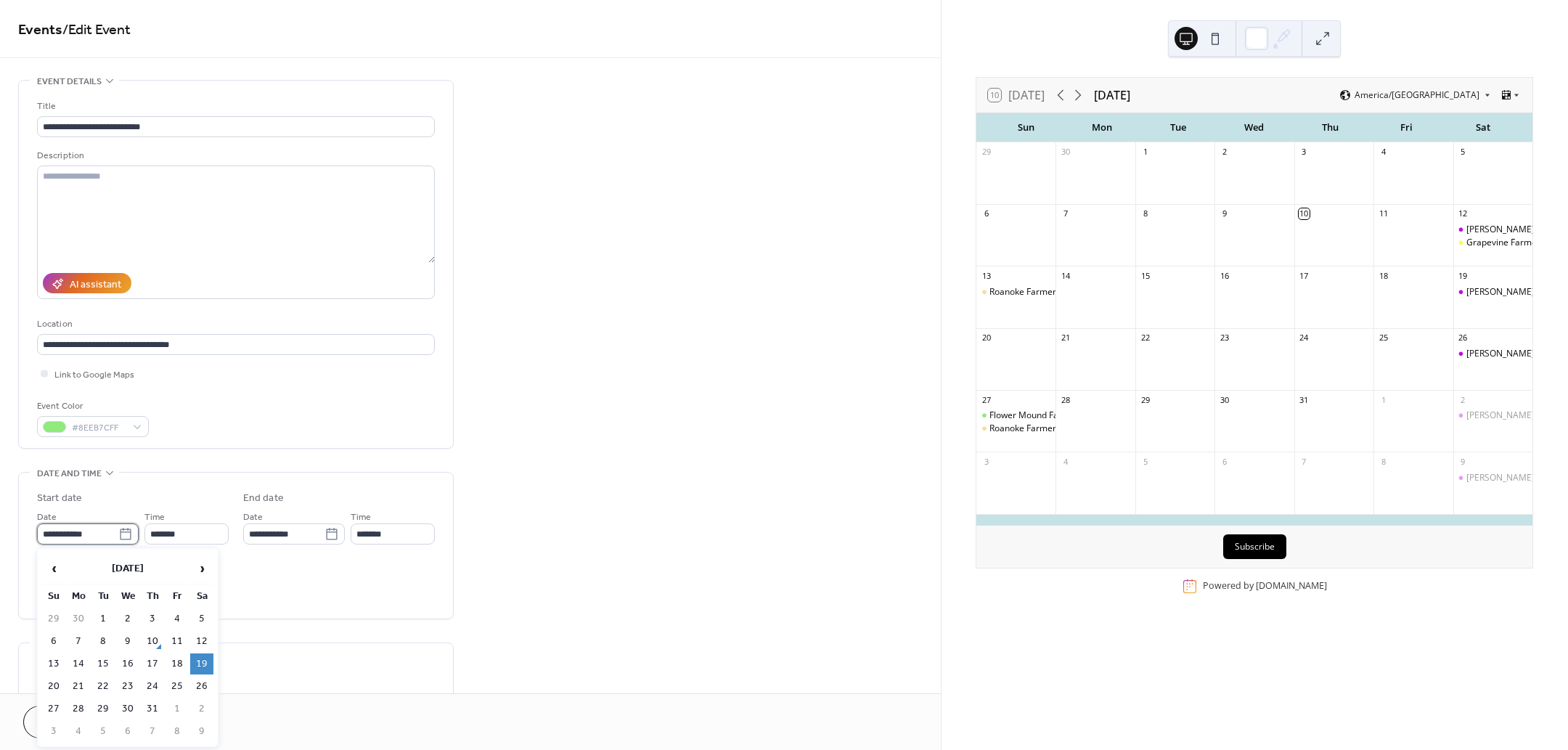 click on "**********" at bounding box center [78, 534] 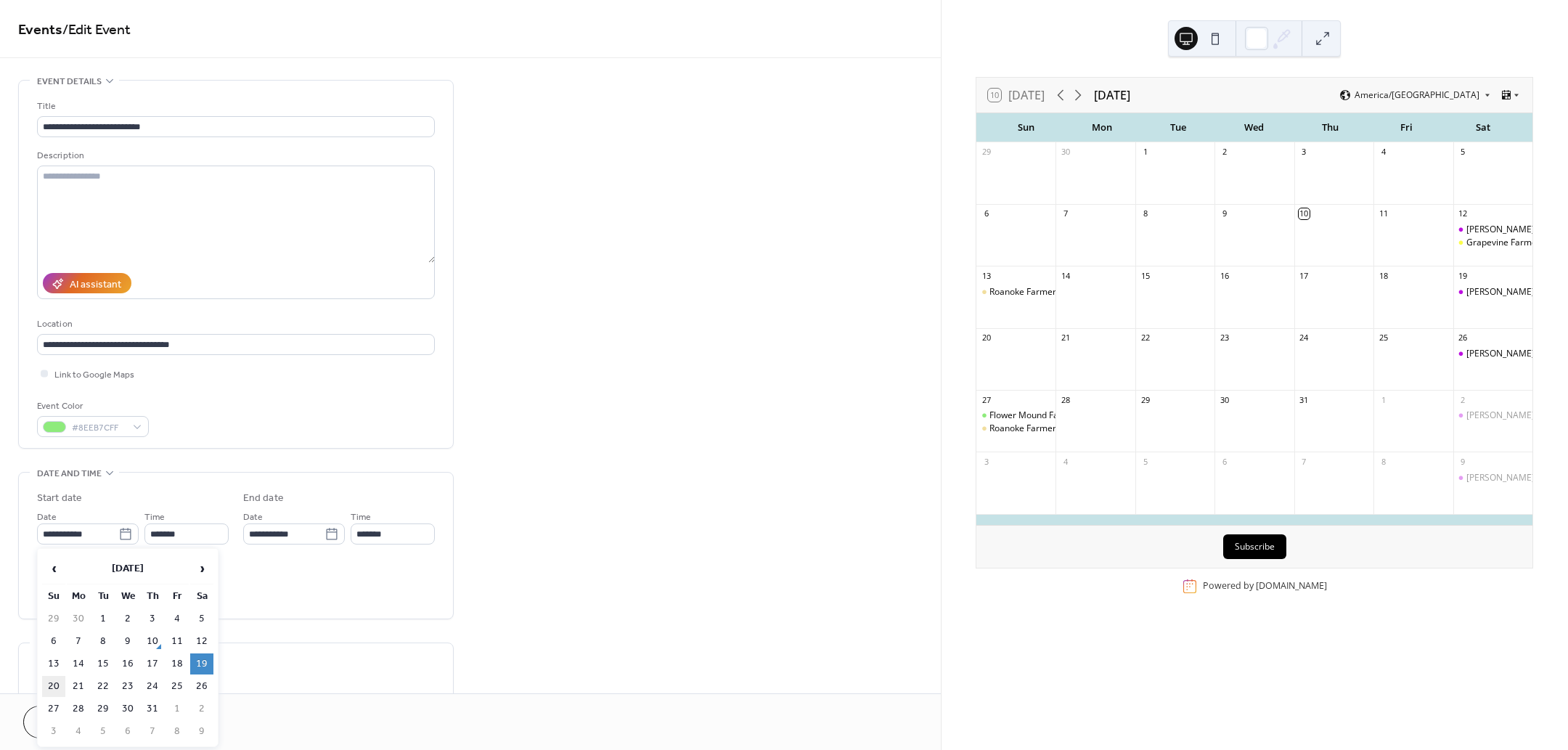 click on "20" at bounding box center (54, 686) 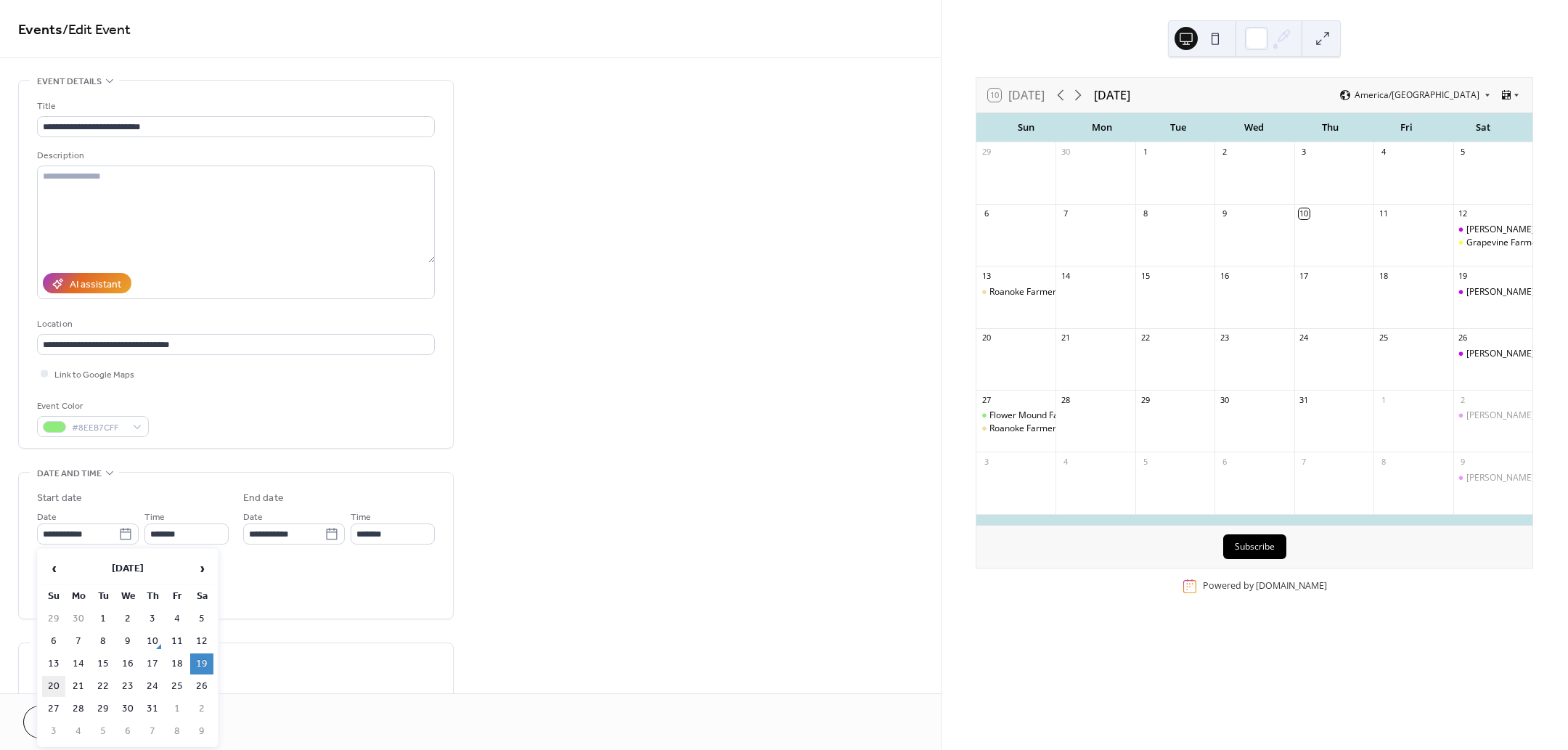 type on "**********" 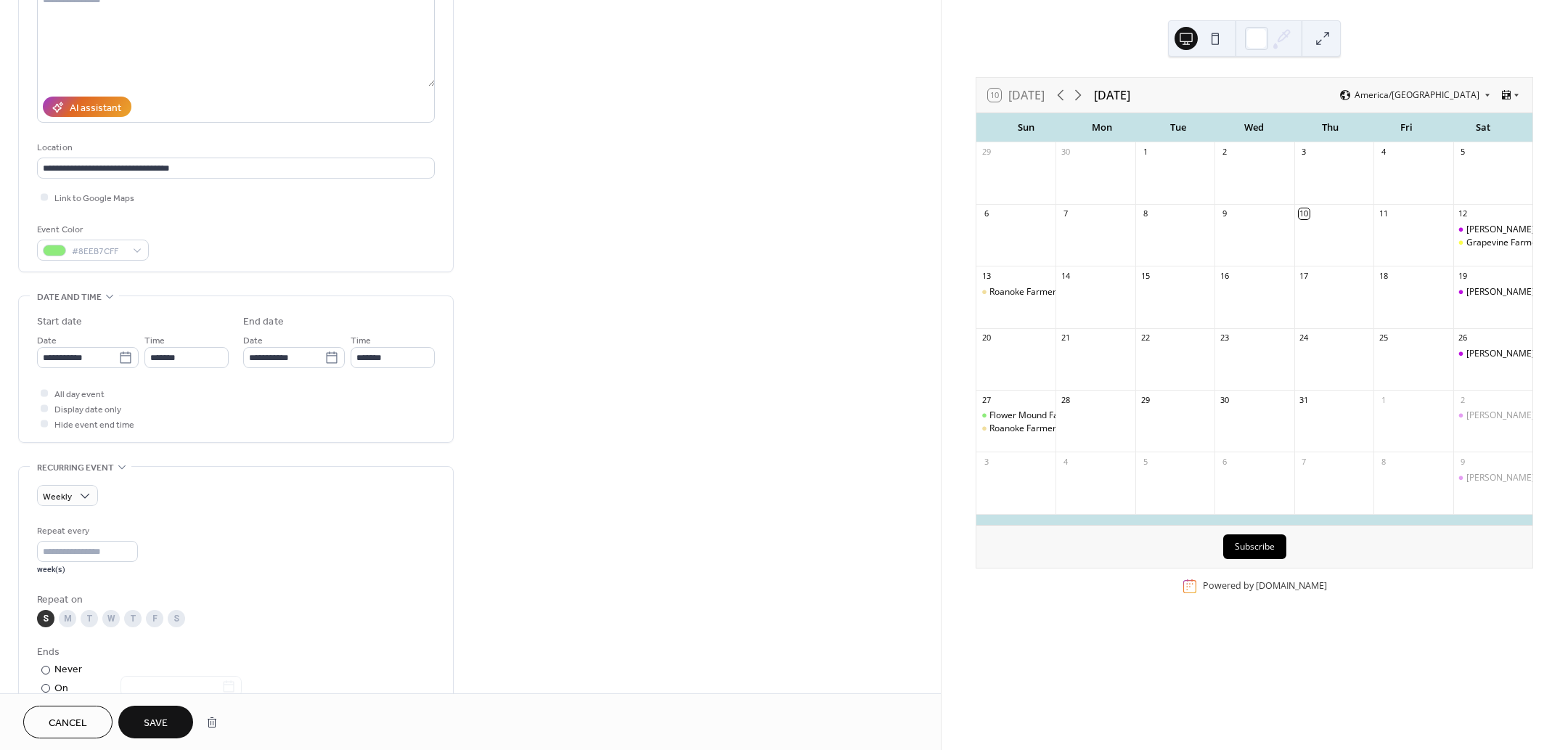 scroll, scrollTop: 182, scrollLeft: 0, axis: vertical 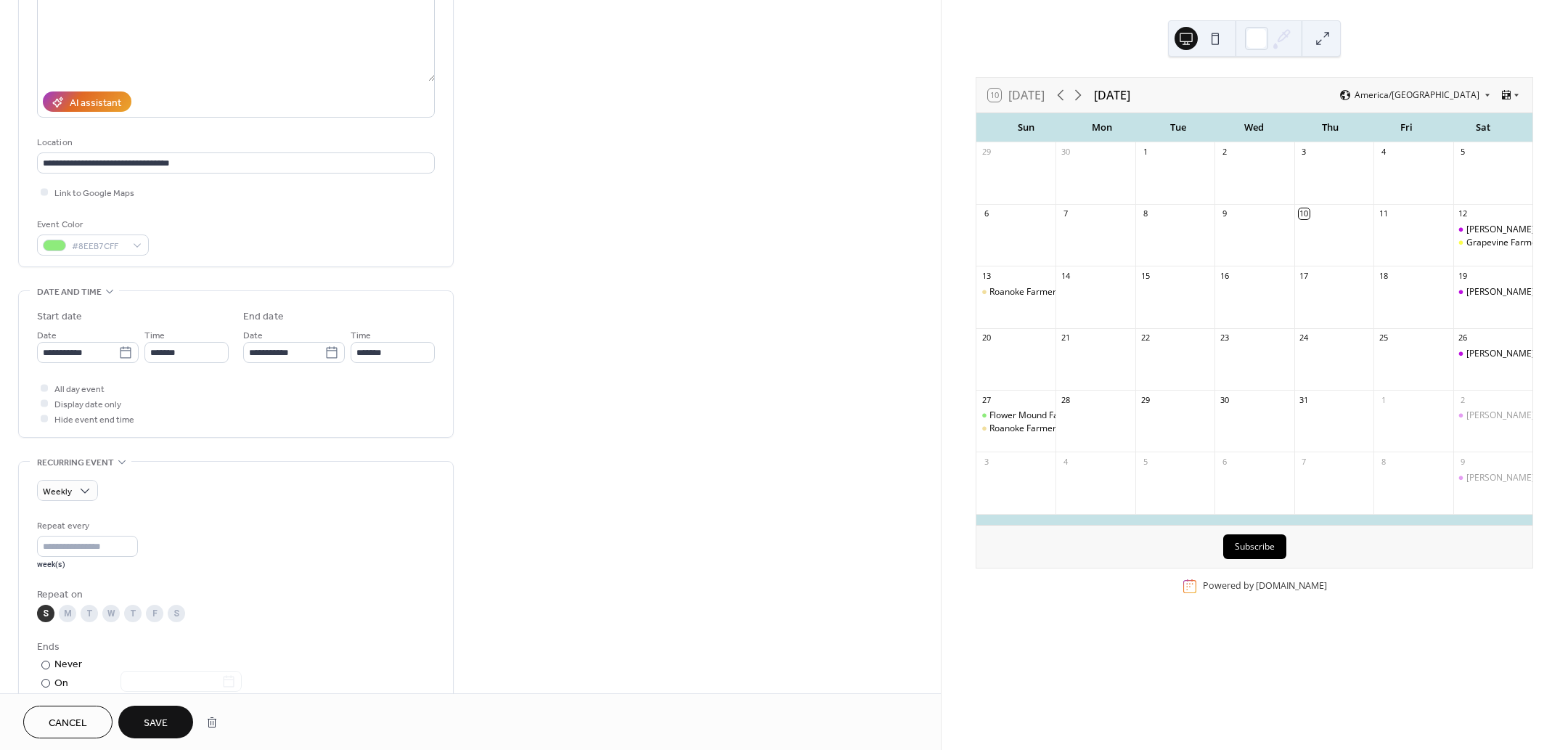 click on "Save" at bounding box center (155, 723) 